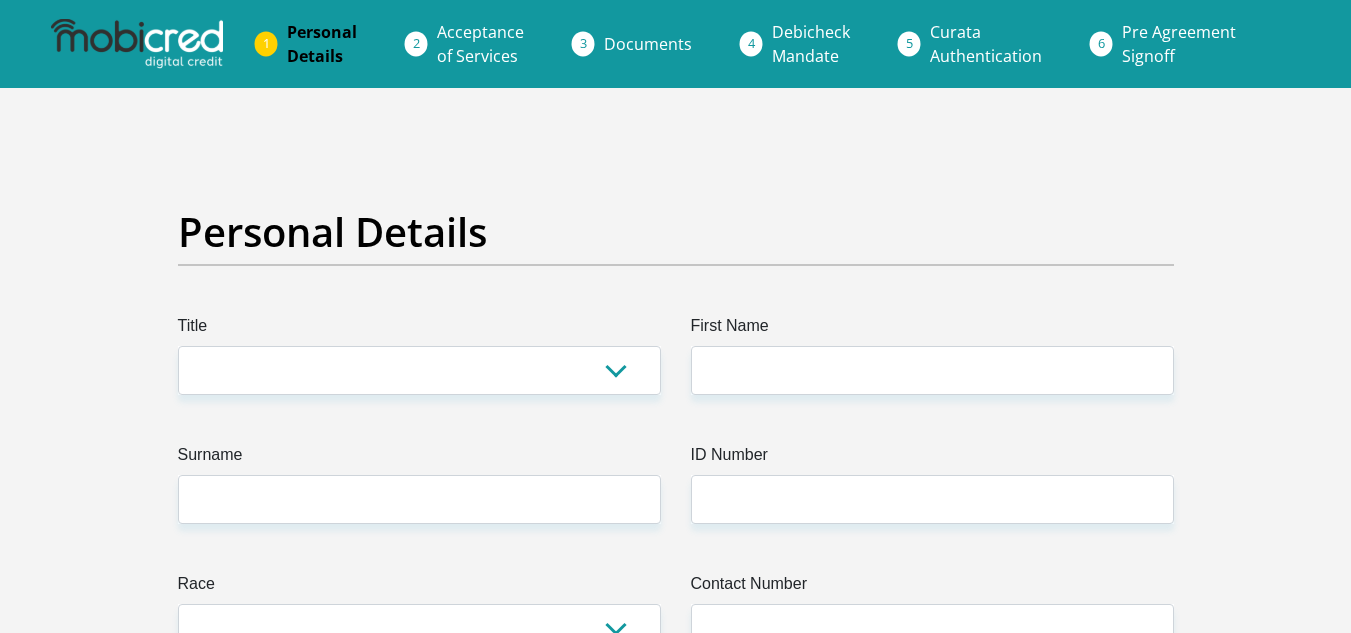 scroll, scrollTop: 0, scrollLeft: 0, axis: both 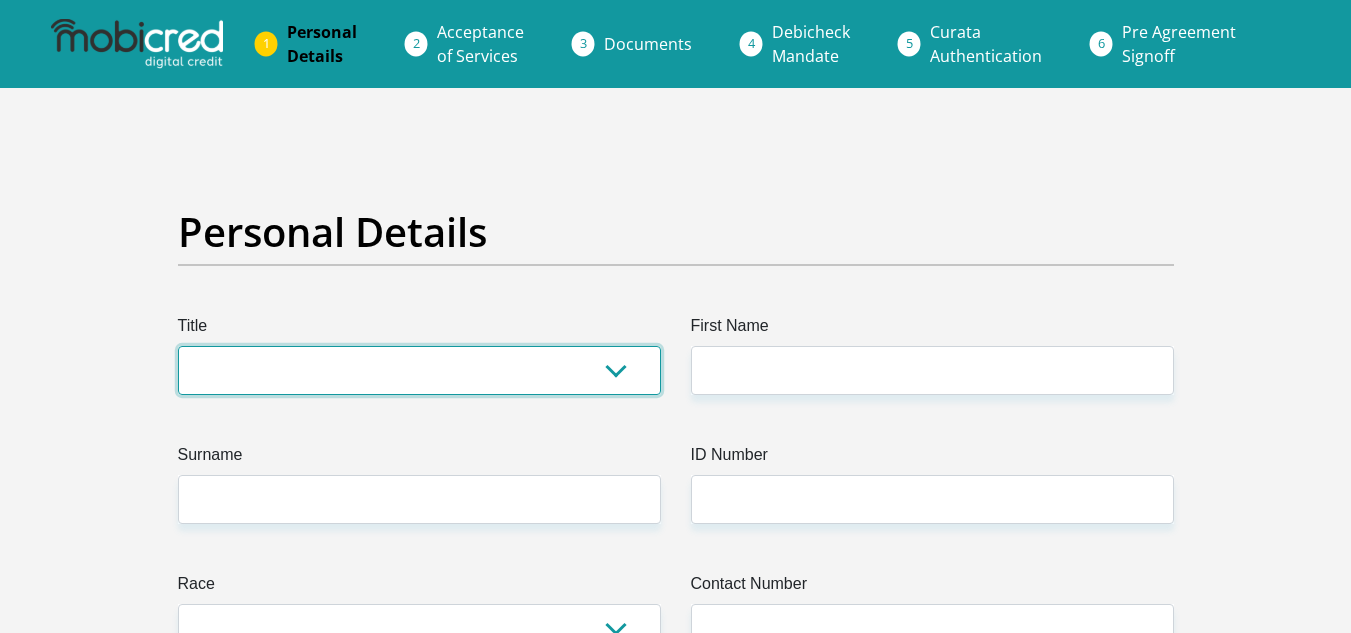 click on "Mr
Ms
Mrs
Dr
Other" at bounding box center (419, 370) 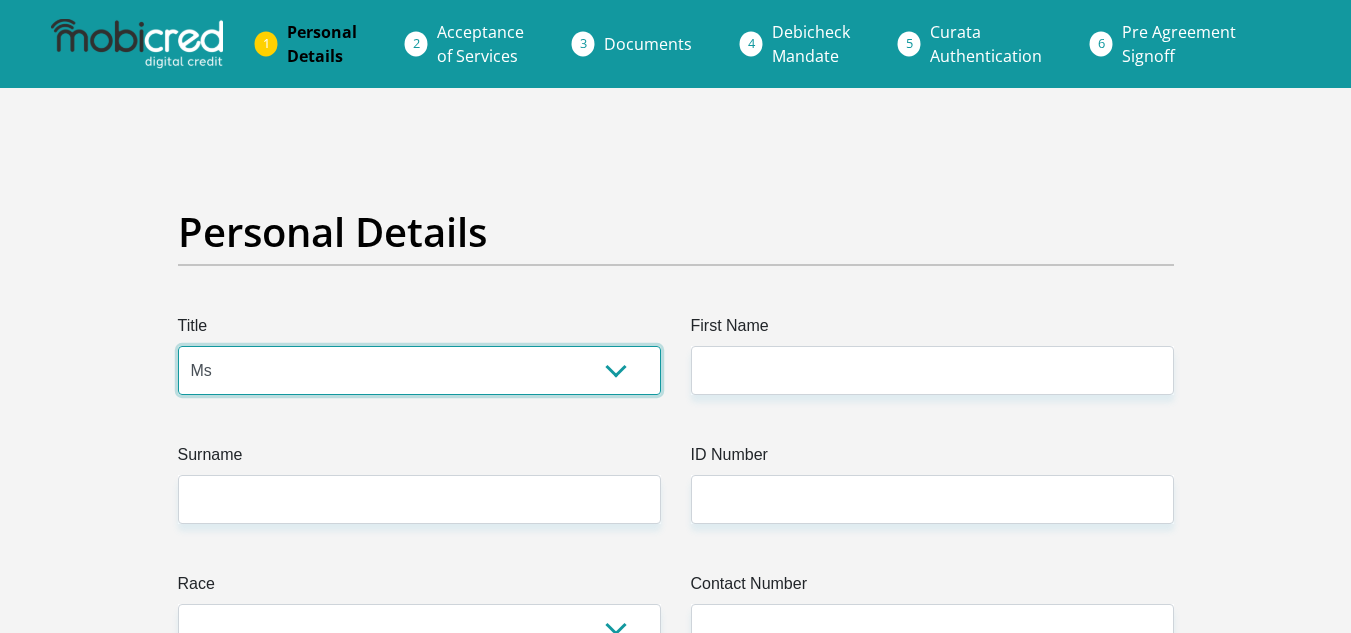 click on "Mr
Ms
Mrs
Dr
Other" at bounding box center (419, 370) 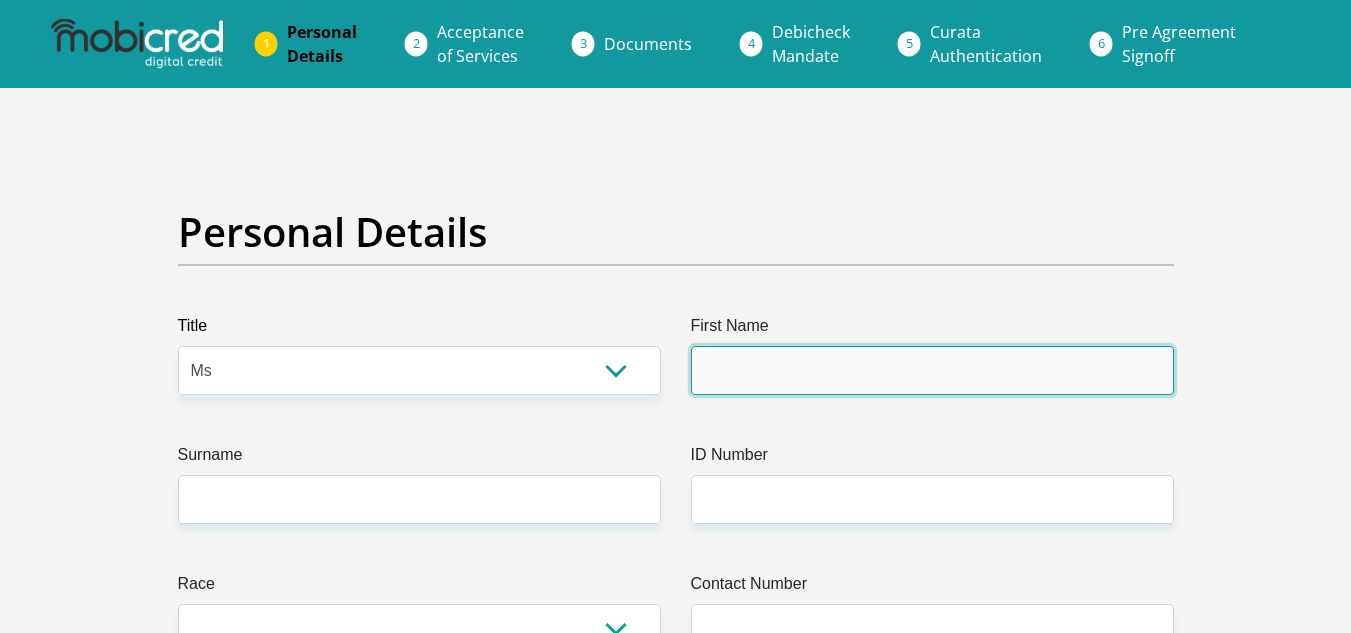 click on "First Name" at bounding box center (932, 370) 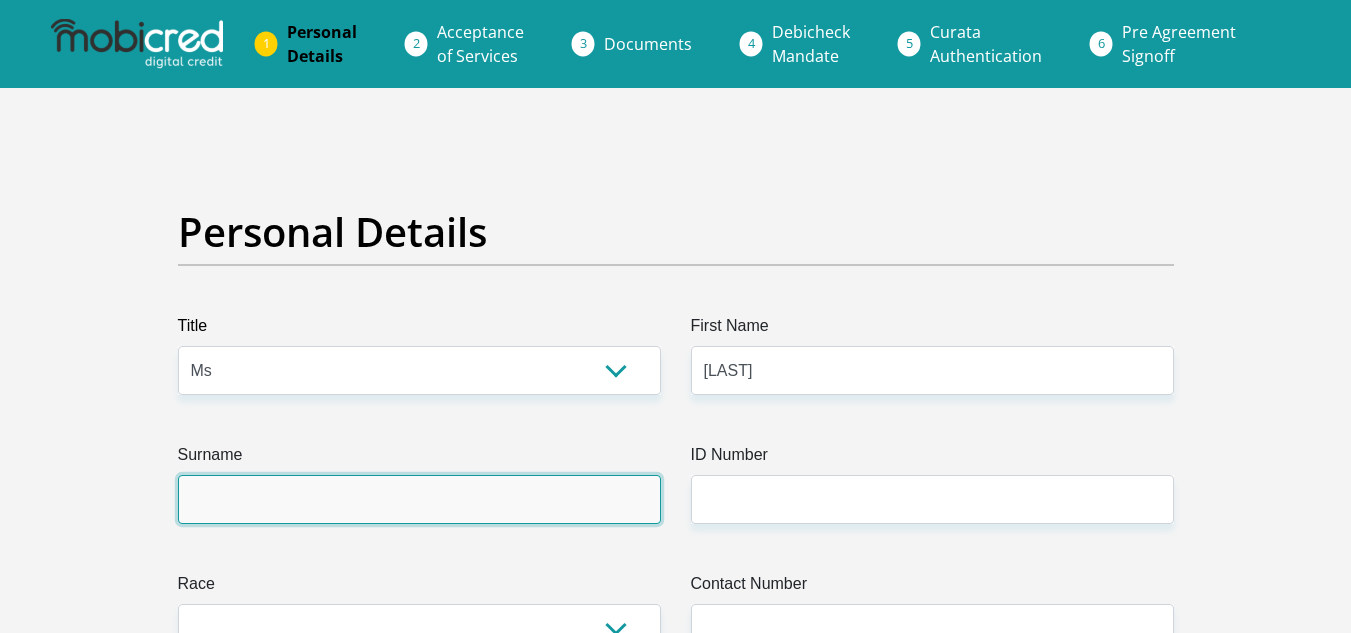 type on "[FIRST][LAST]" 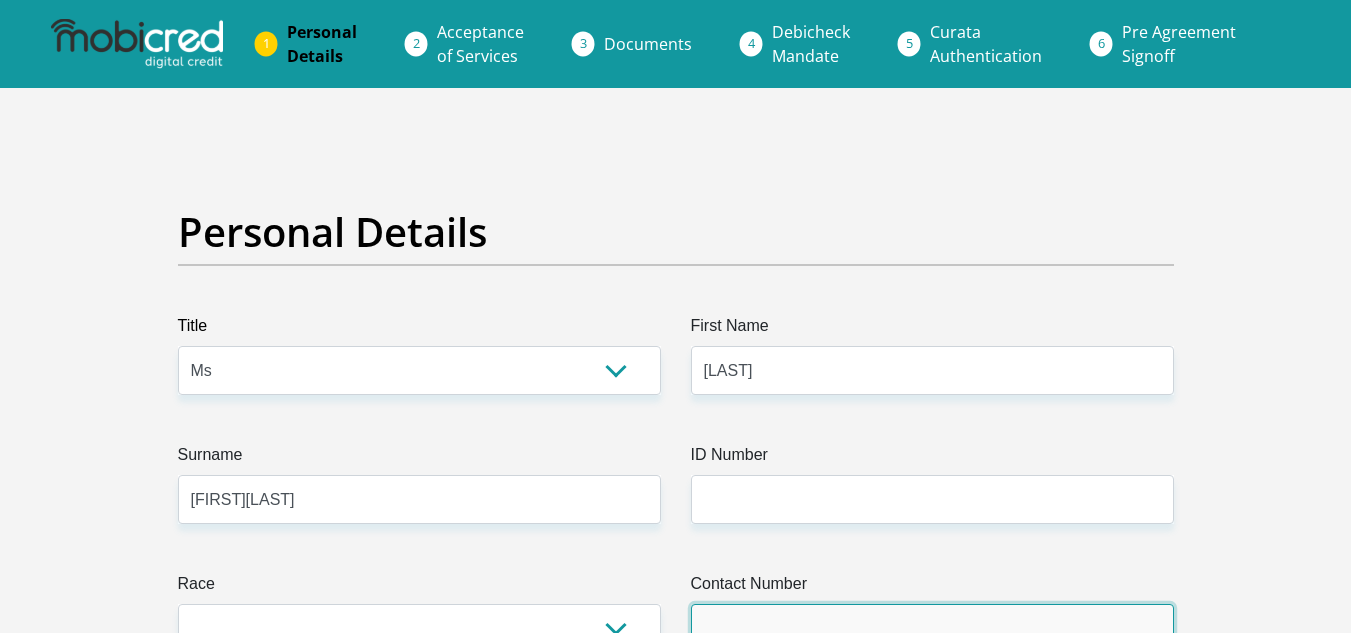 type on "[PHONE]" 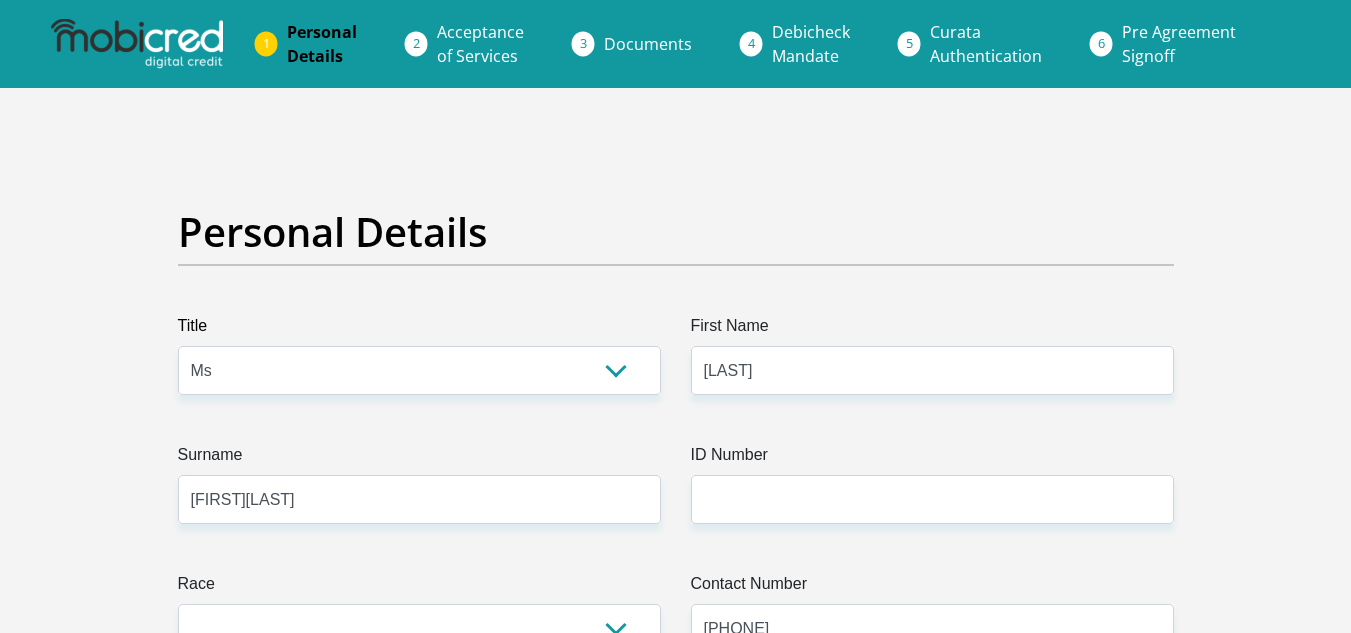 select on "ZAF" 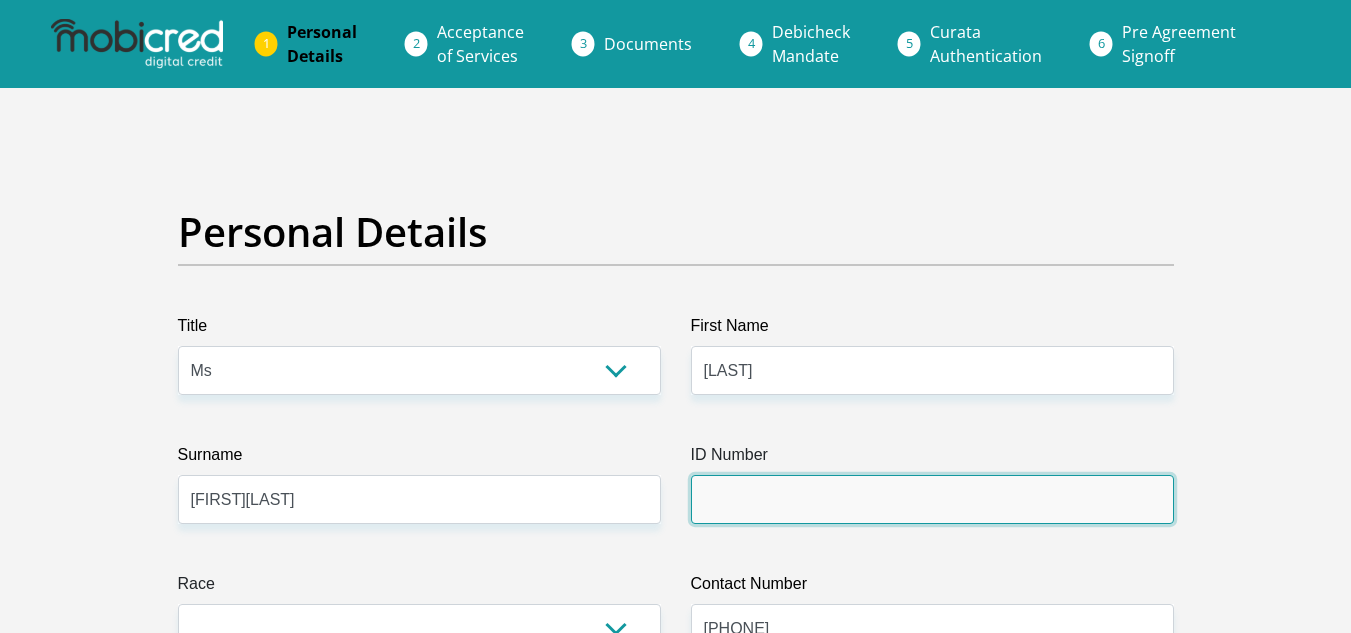 click on "ID Number" at bounding box center [932, 499] 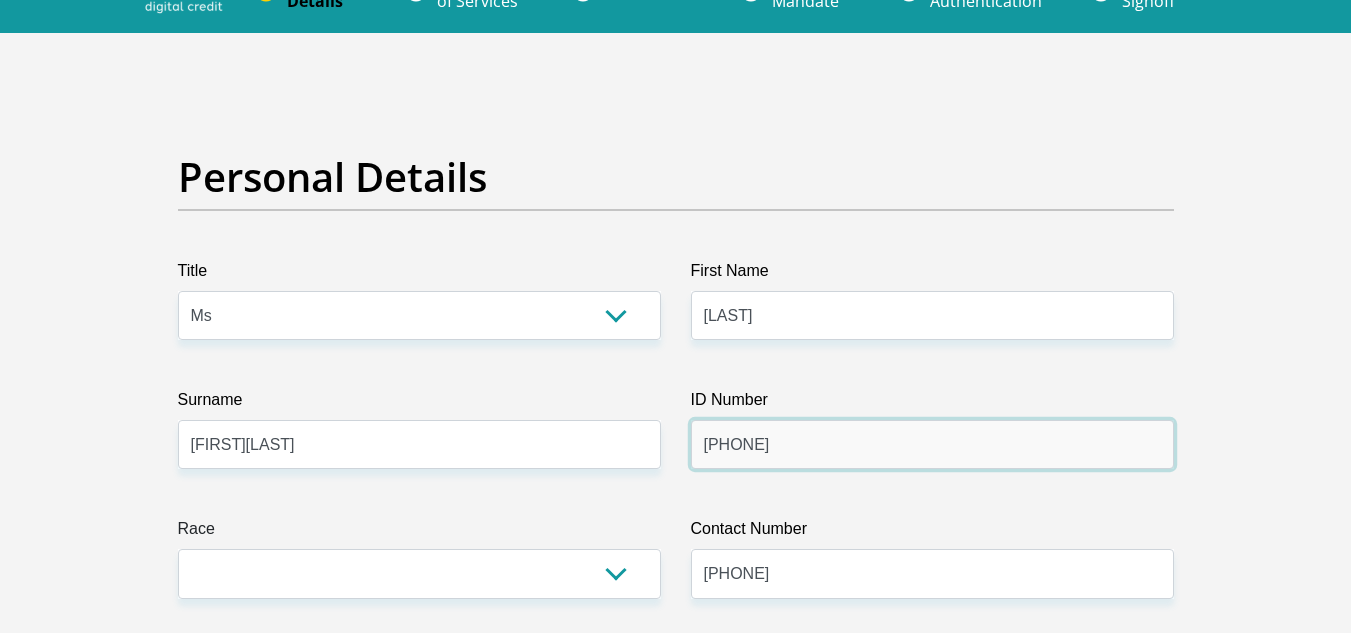 scroll, scrollTop: 100, scrollLeft: 0, axis: vertical 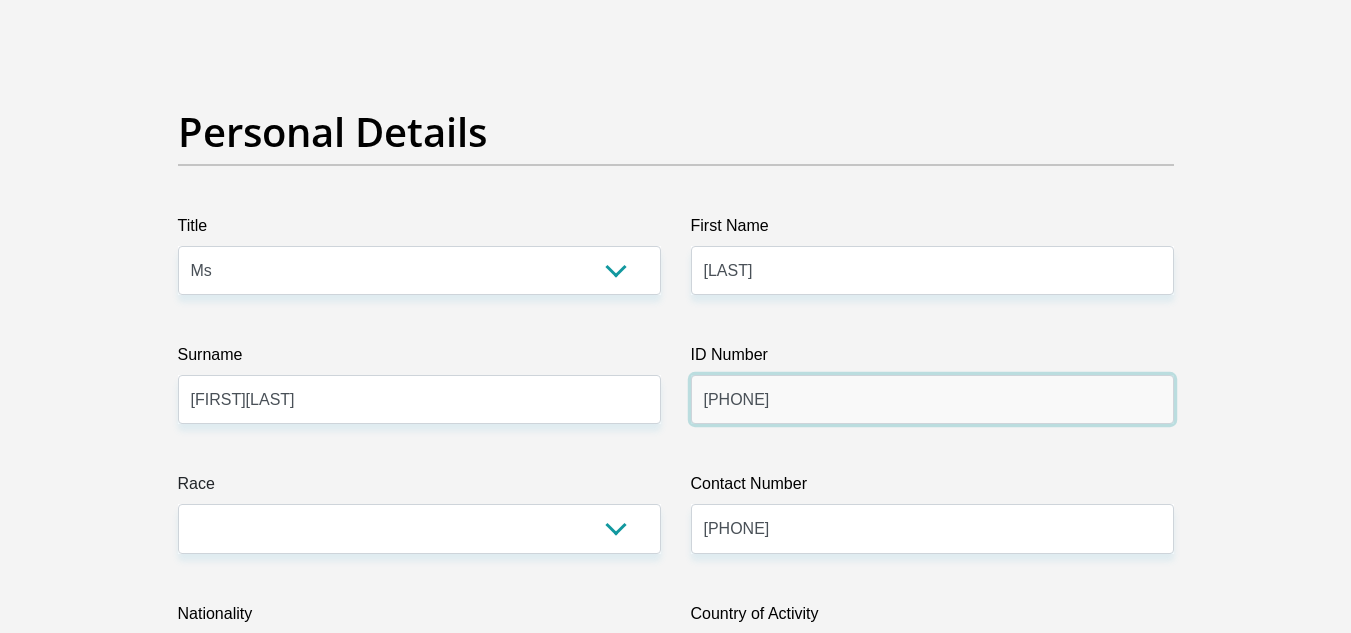 type on "[PHONE]" 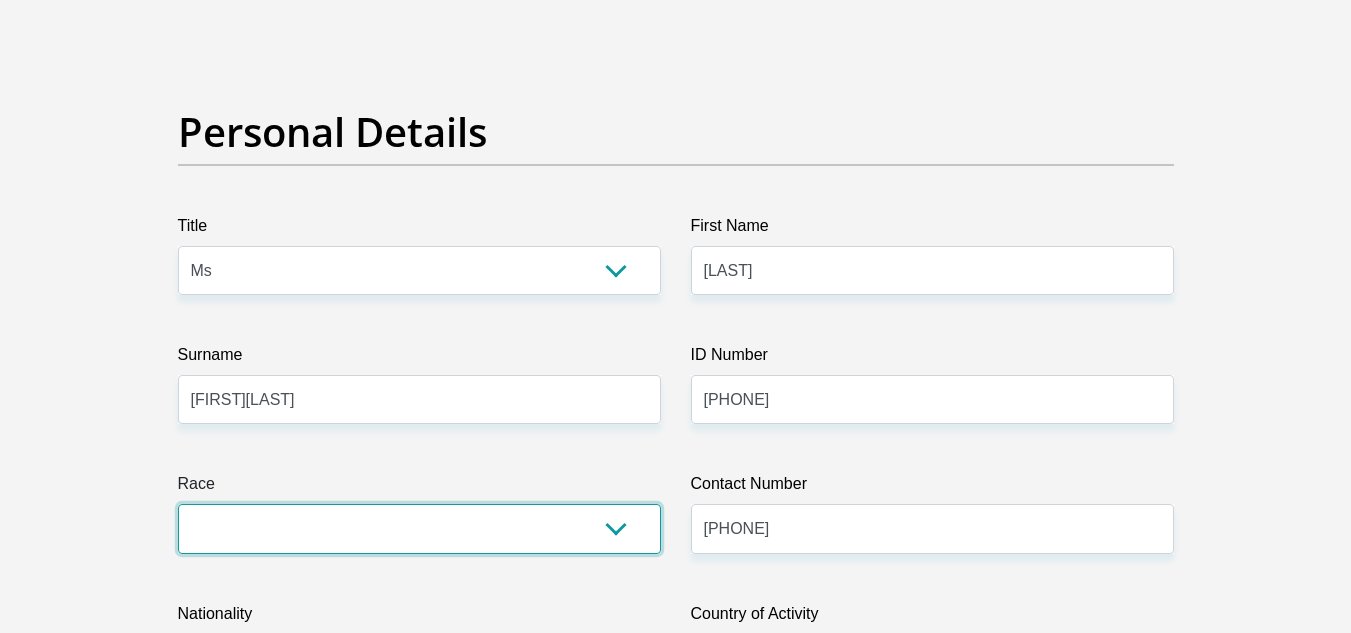 click on "Black
Coloured
Indian
White
Other" at bounding box center (419, 528) 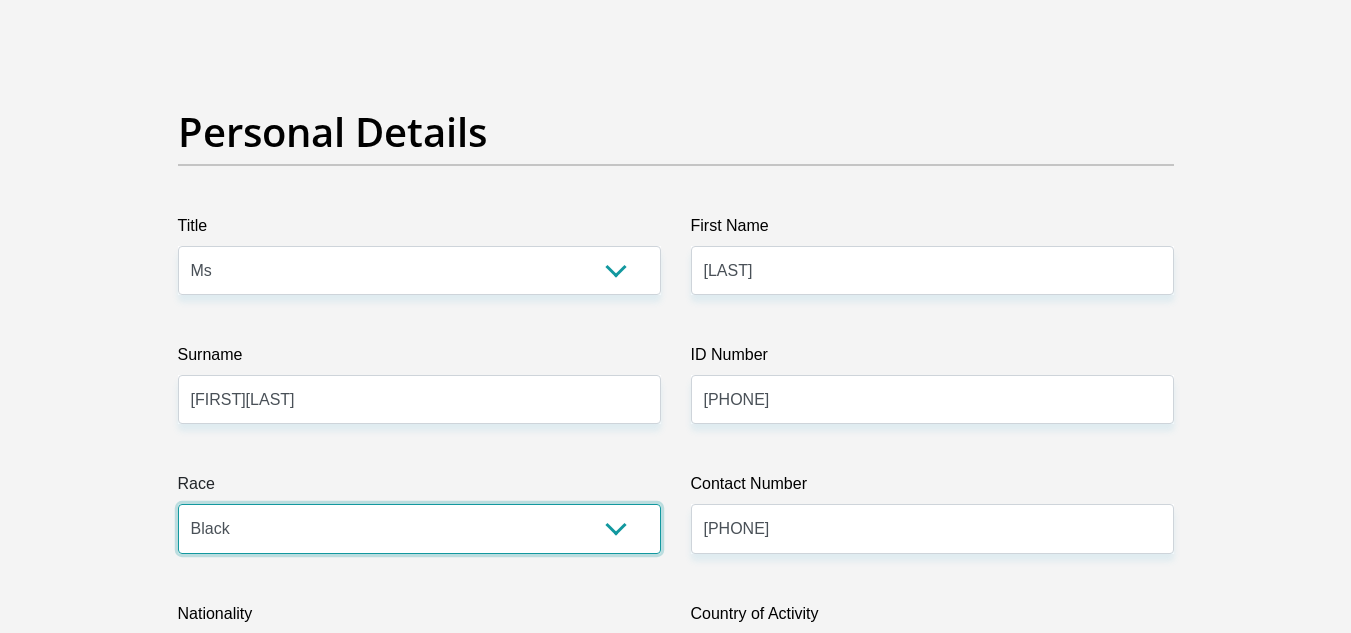 click on "Black
Coloured
Indian
White
Other" at bounding box center [419, 528] 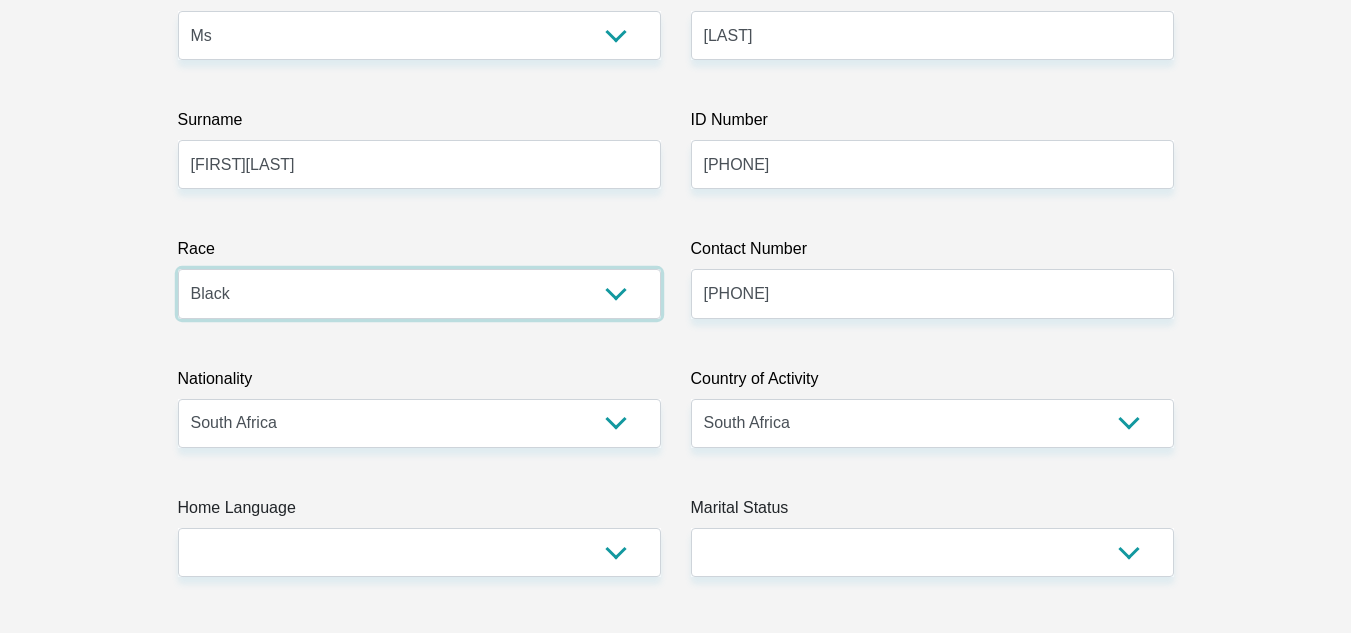 scroll, scrollTop: 400, scrollLeft: 0, axis: vertical 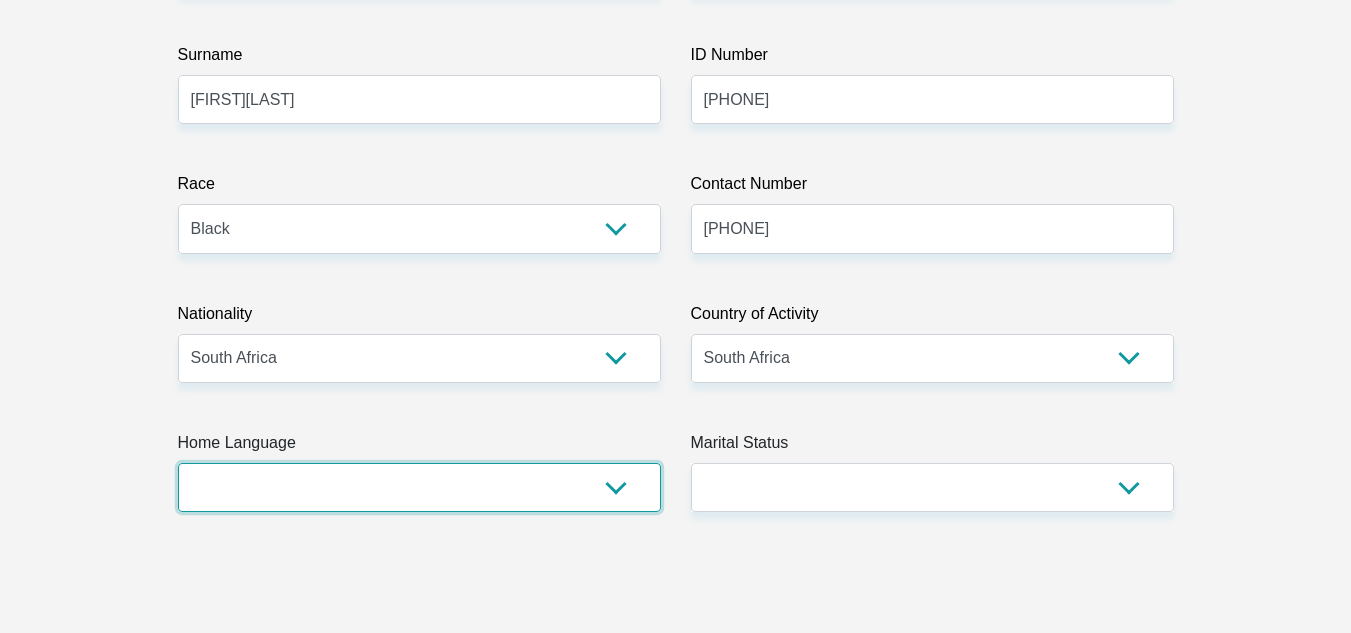 click on "Afrikaans
English
Sepedi
South Ndebele
Southern Sotho
Swati
Tsonga
Tswana
Venda
Xhosa
Zulu
Other" at bounding box center (419, 487) 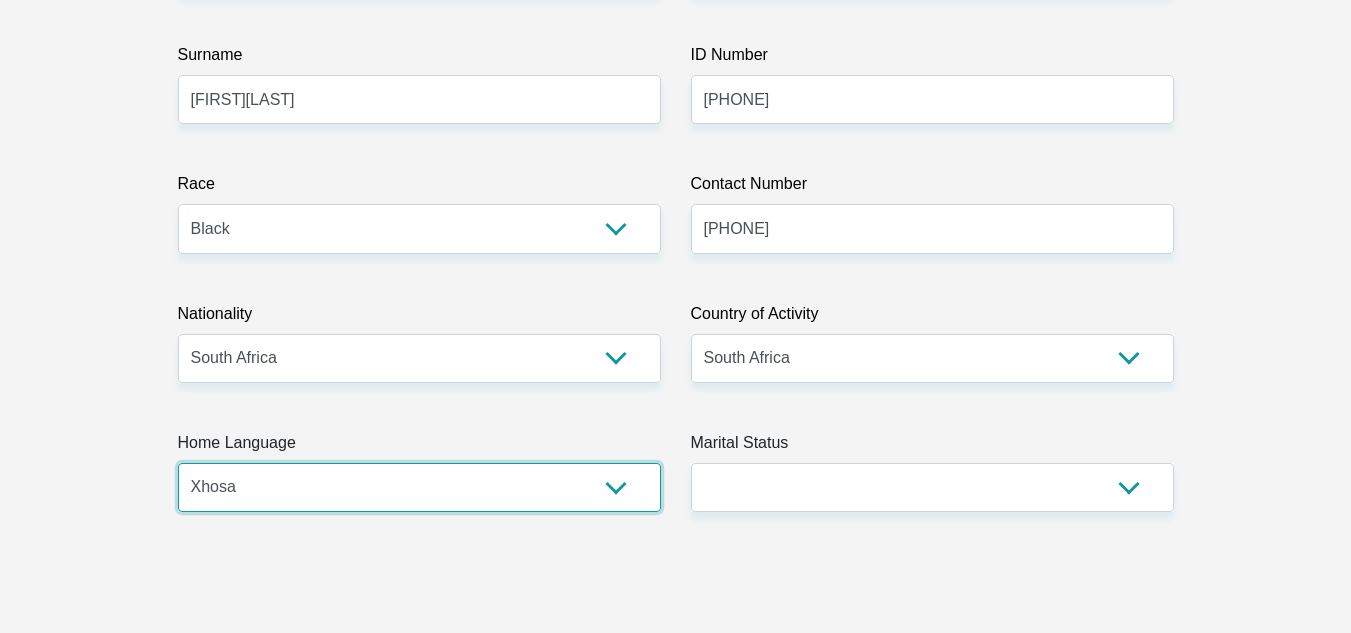 click on "Afrikaans
English
Sepedi
South Ndebele
Southern Sotho
Swati
Tsonga
Tswana
Venda
Xhosa
Zulu
Other" at bounding box center (419, 487) 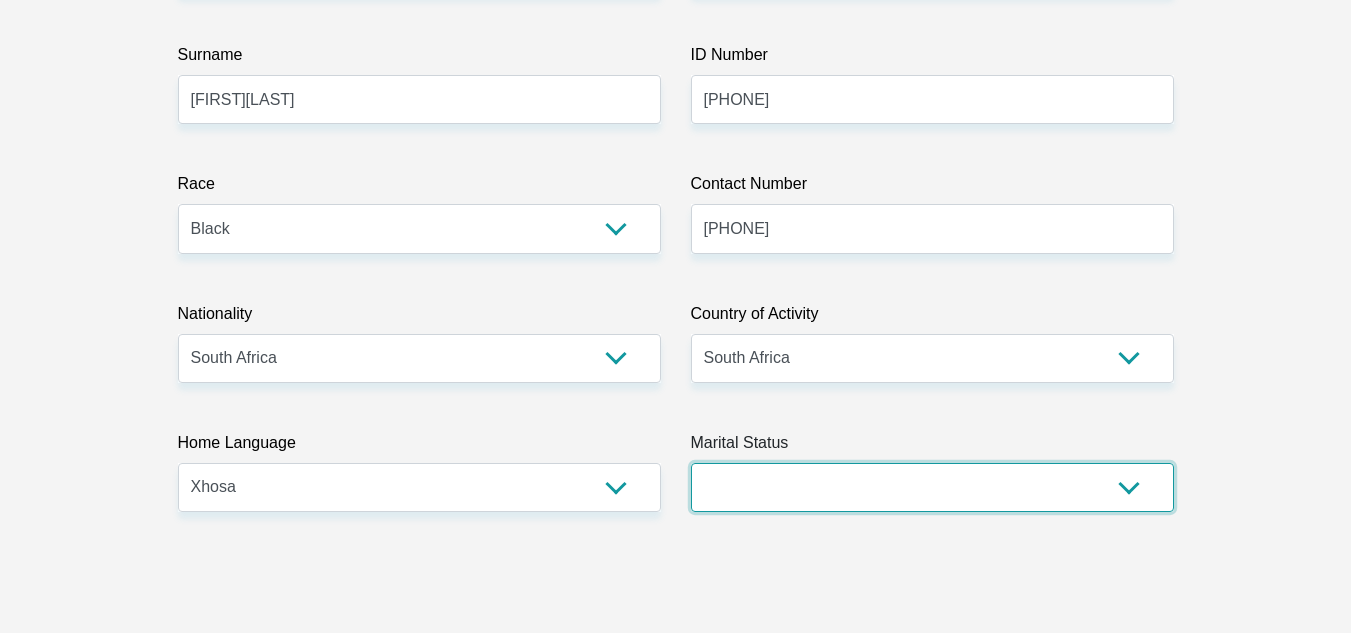 click on "Married ANC
Single
Divorced
Widowed
Married COP or Customary Law" at bounding box center (932, 487) 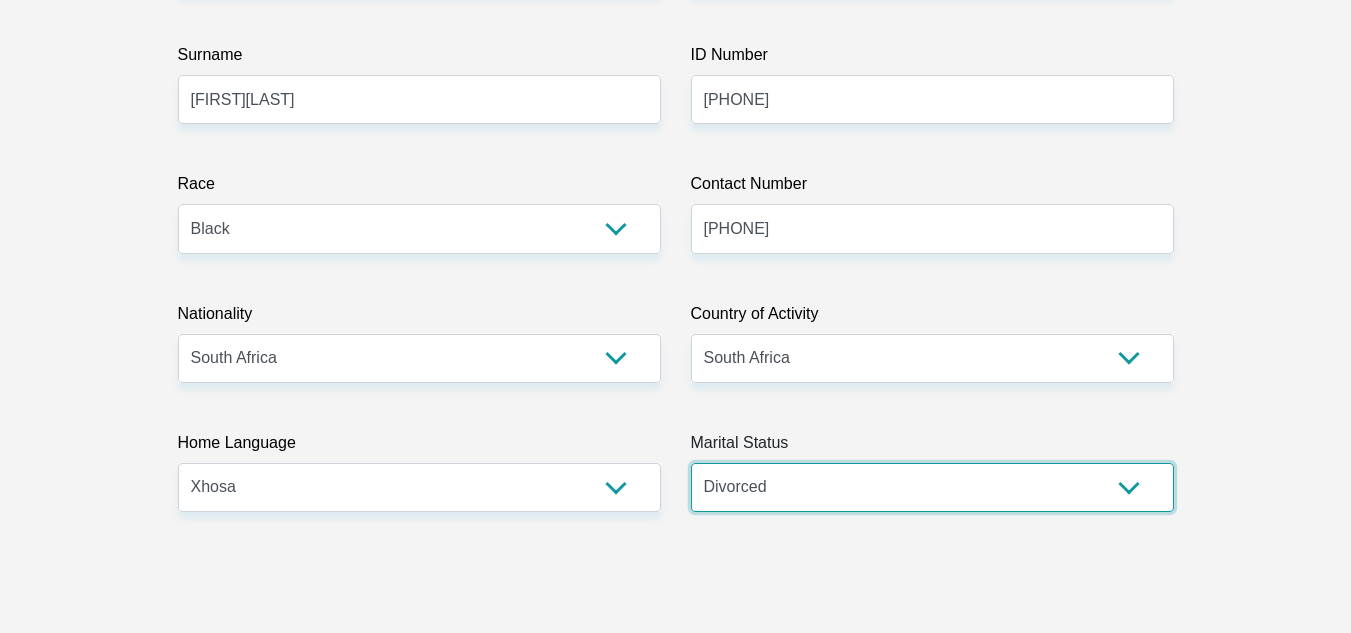 click on "Married ANC
Single
Divorced
Widowed
Married COP or Customary Law" at bounding box center [932, 487] 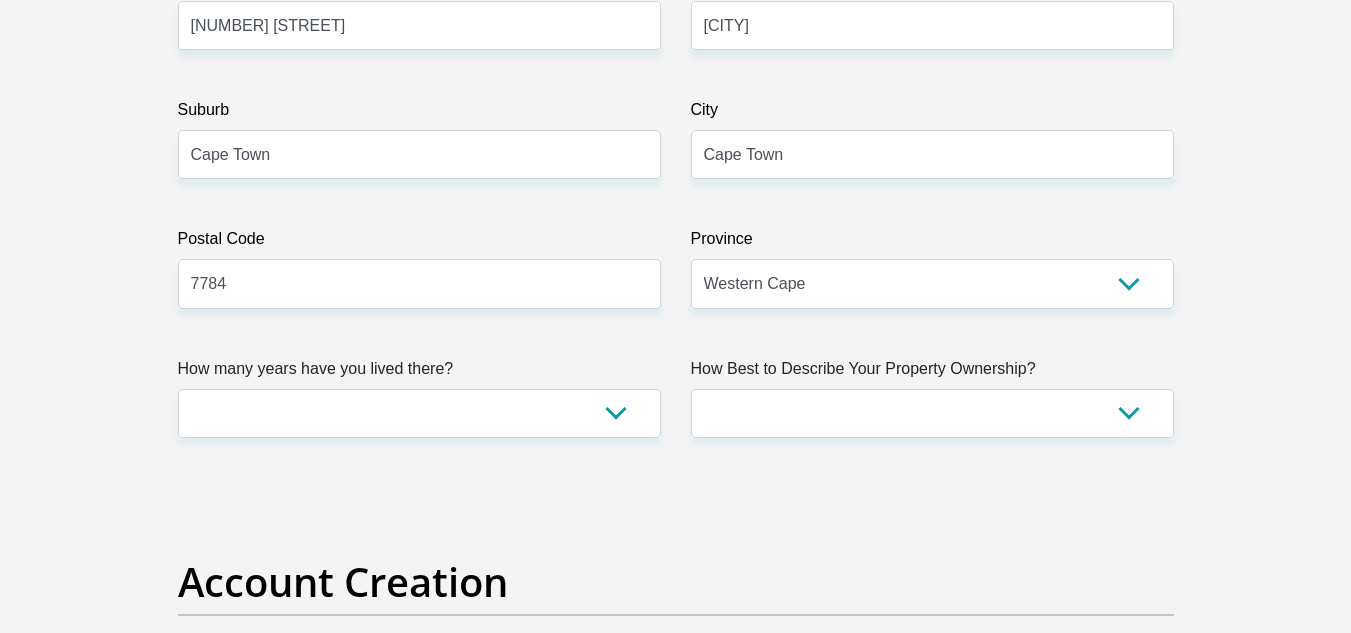 scroll, scrollTop: 1200, scrollLeft: 0, axis: vertical 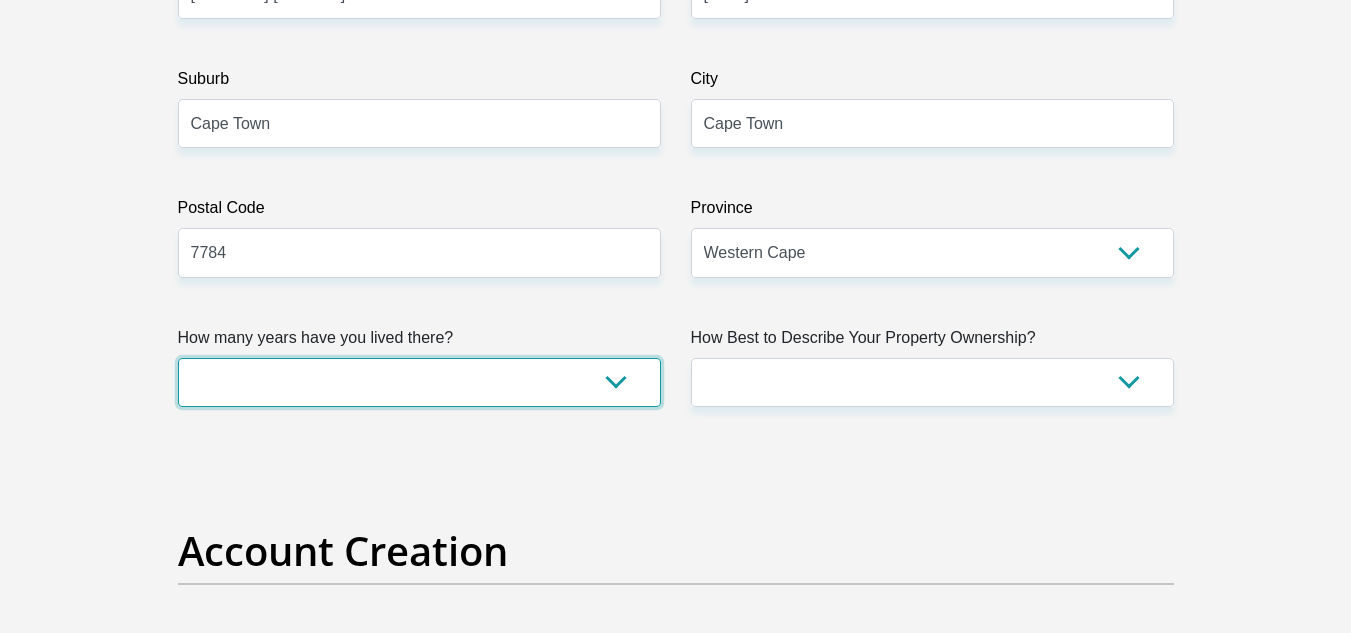 click on "less than 1 year
1-3 years
3-5 years
5+ years" at bounding box center [419, 382] 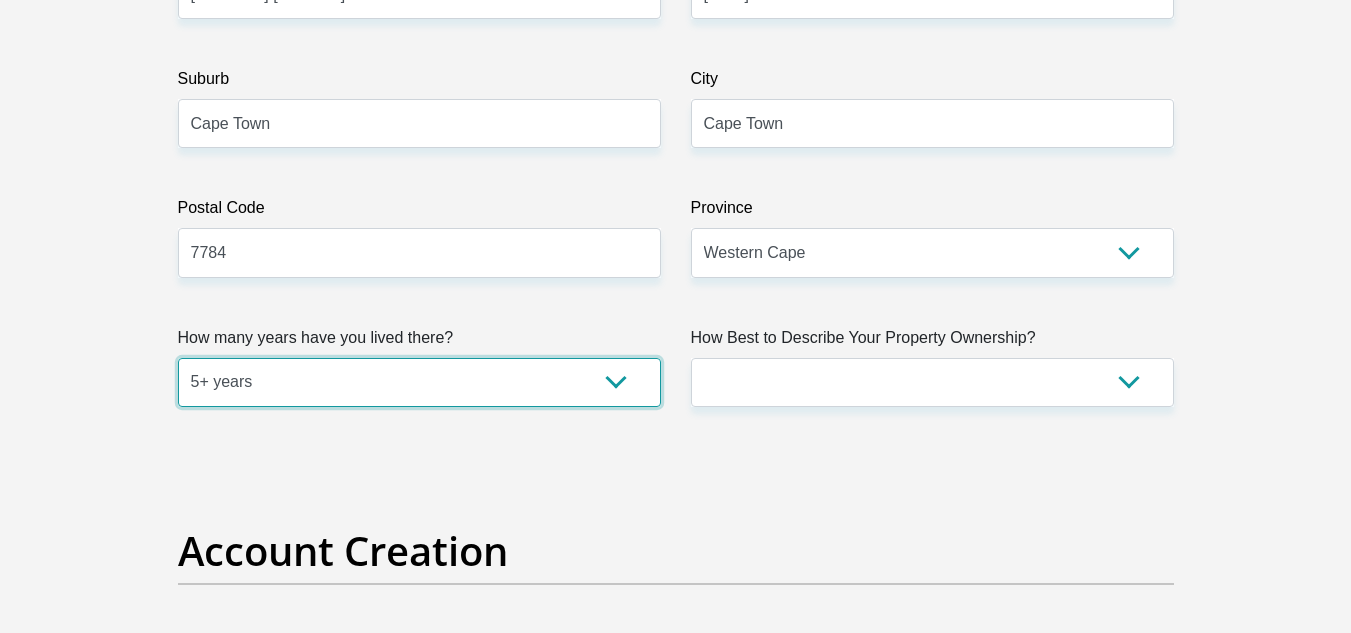 click on "less than 1 year
1-3 years
3-5 years
5+ years" at bounding box center [419, 382] 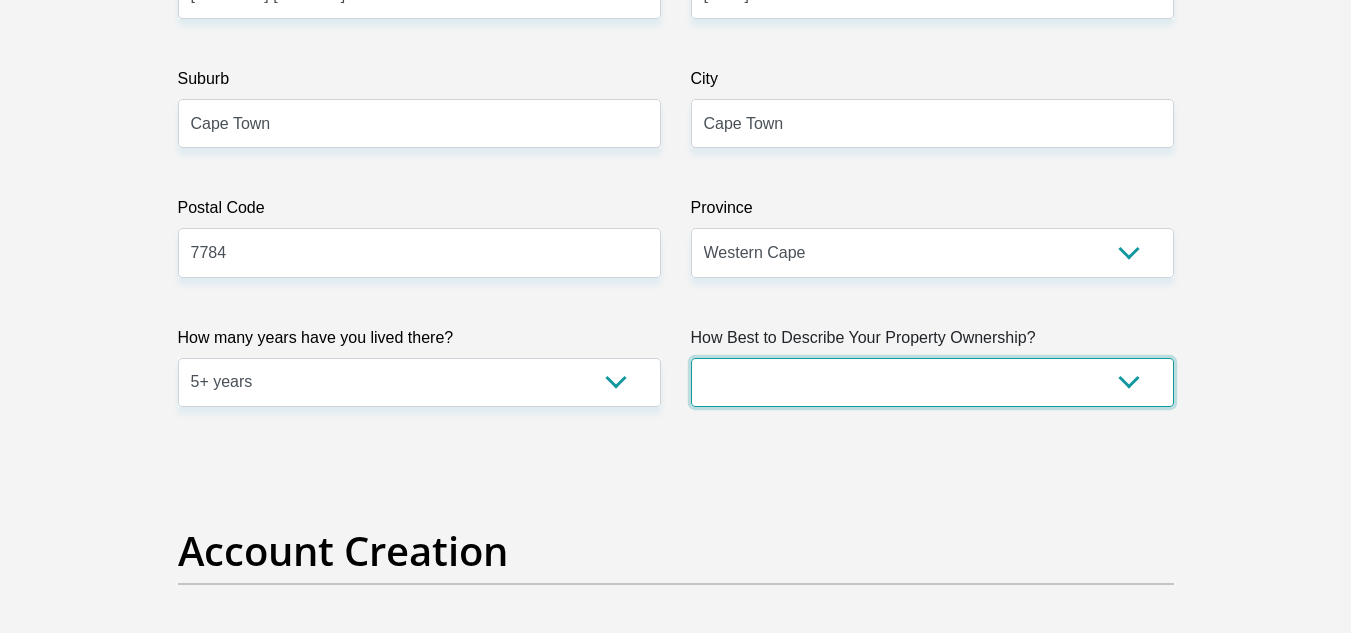 click on "Owned
Rented
Family Owned
Company Dwelling" at bounding box center (932, 382) 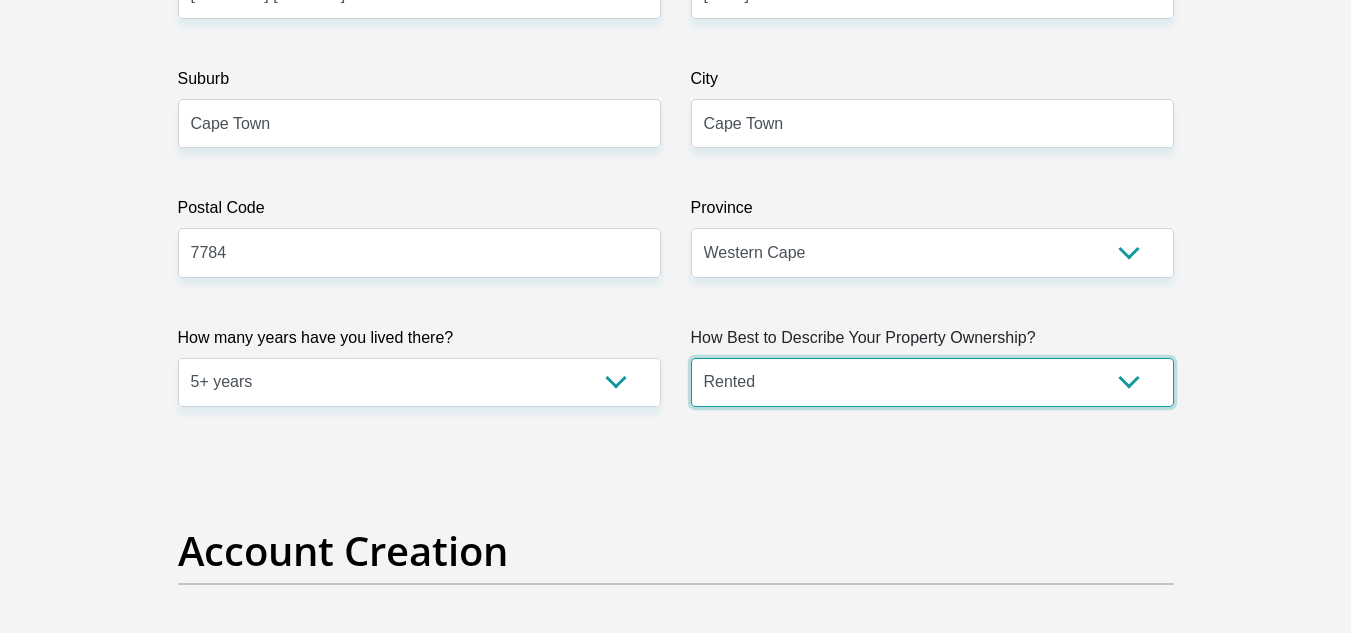 click on "Owned
Rented
Family Owned
Company Dwelling" at bounding box center [932, 382] 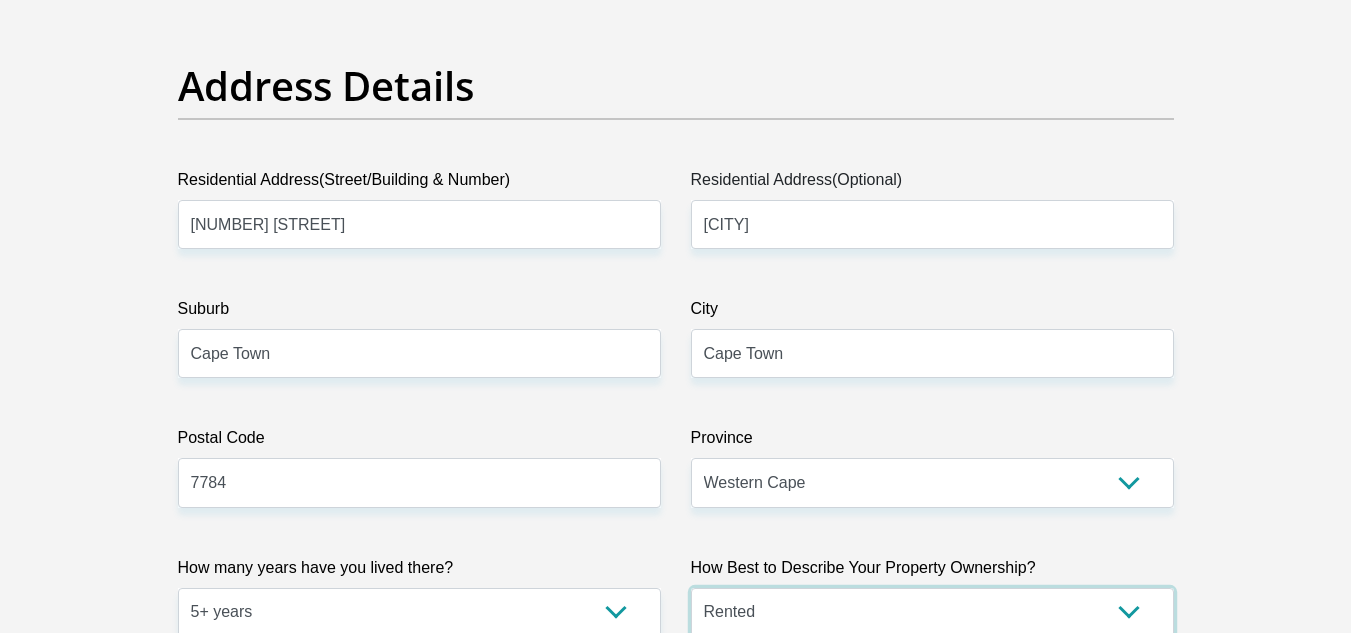 scroll, scrollTop: 900, scrollLeft: 0, axis: vertical 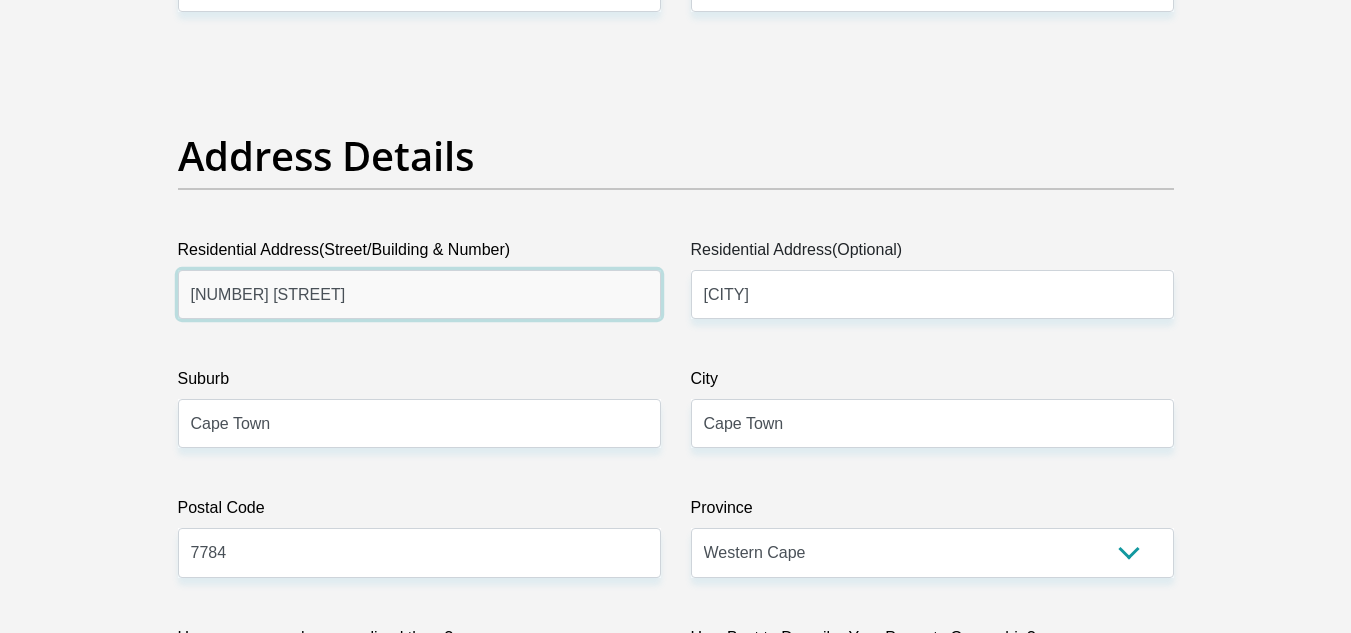 click on "[NUMBER] [STREET]" at bounding box center [419, 294] 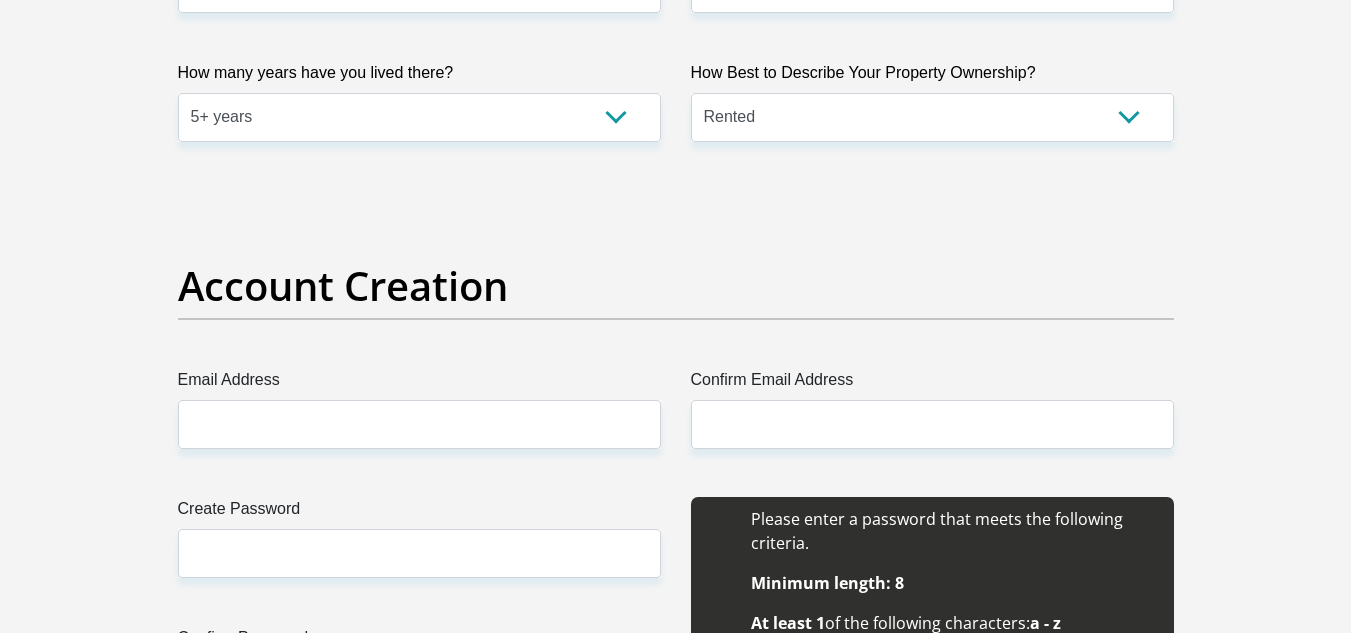 scroll, scrollTop: 1500, scrollLeft: 0, axis: vertical 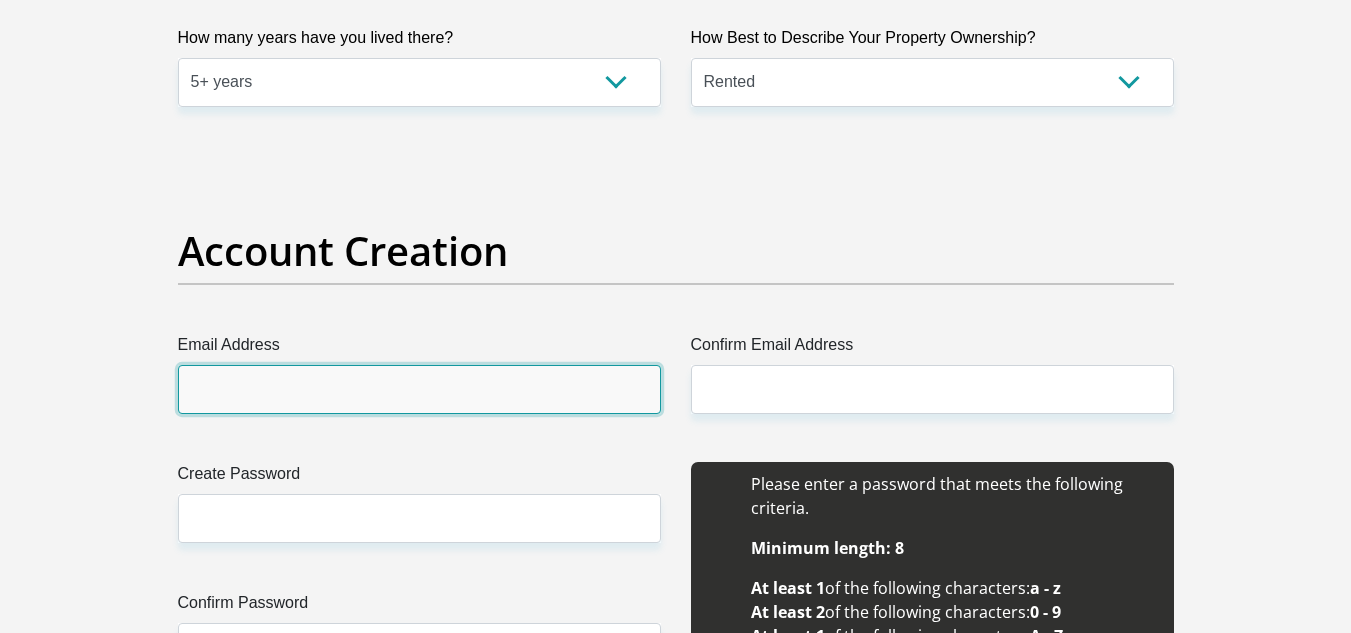 click on "Email Address" at bounding box center [419, 389] 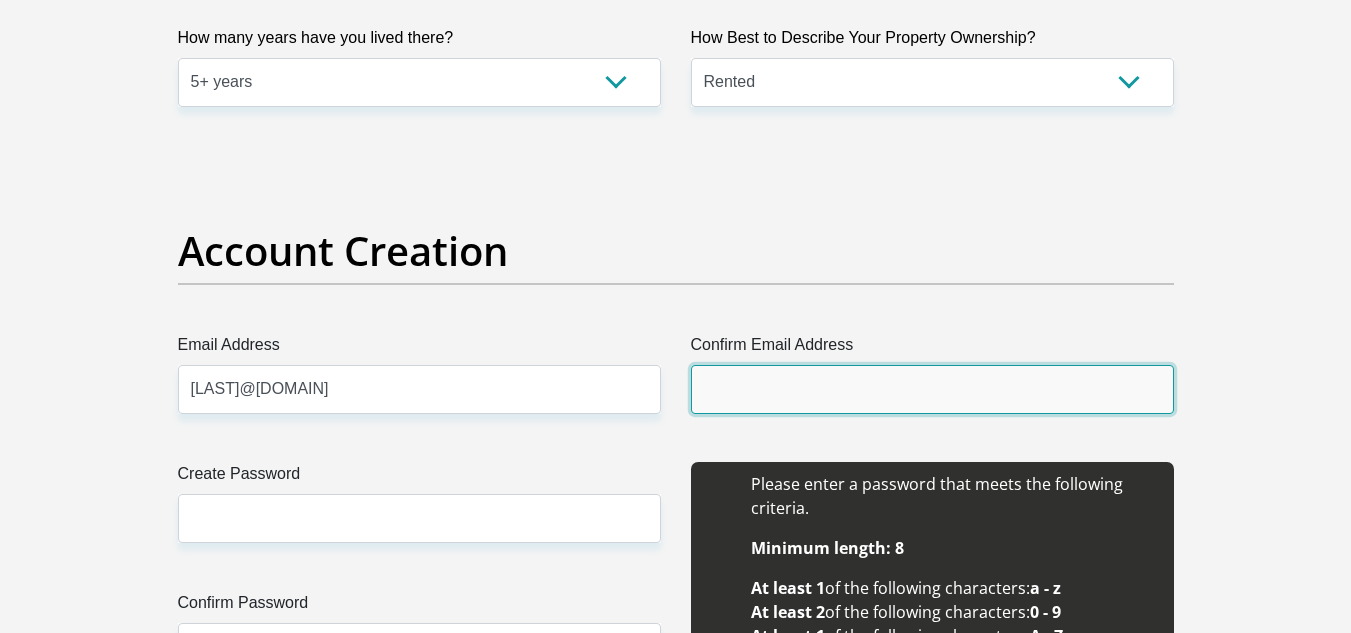type on "[LAST]@[DOMAIN]" 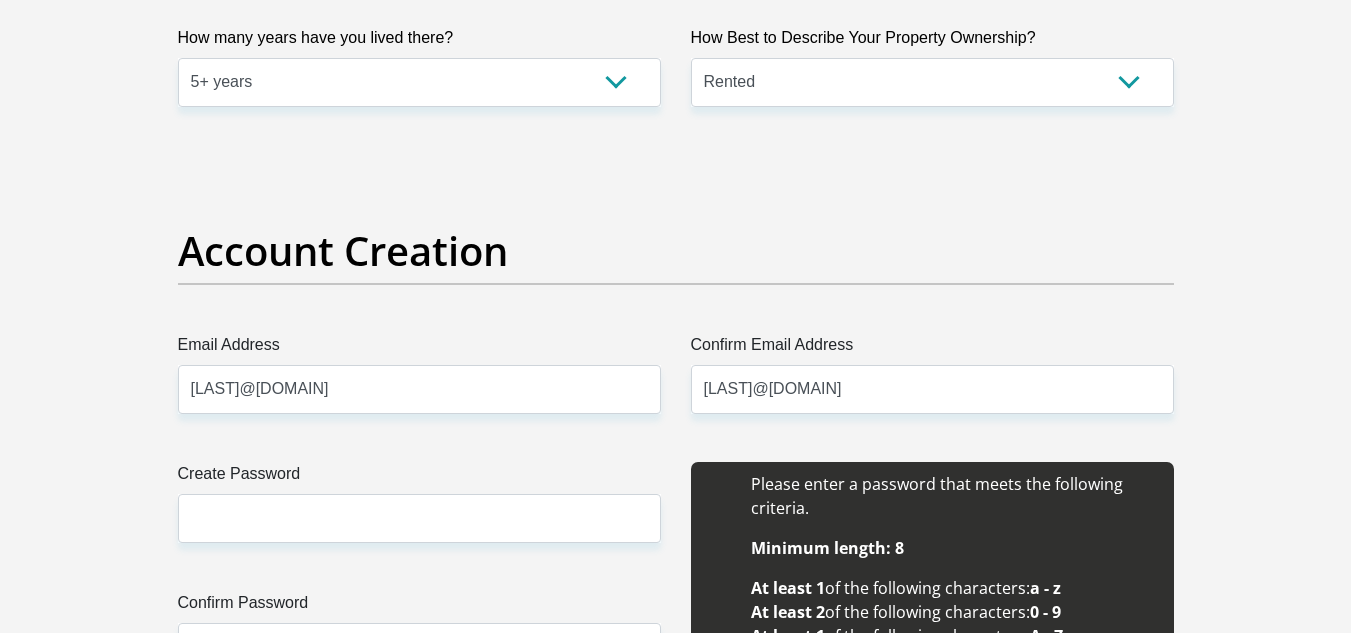 type 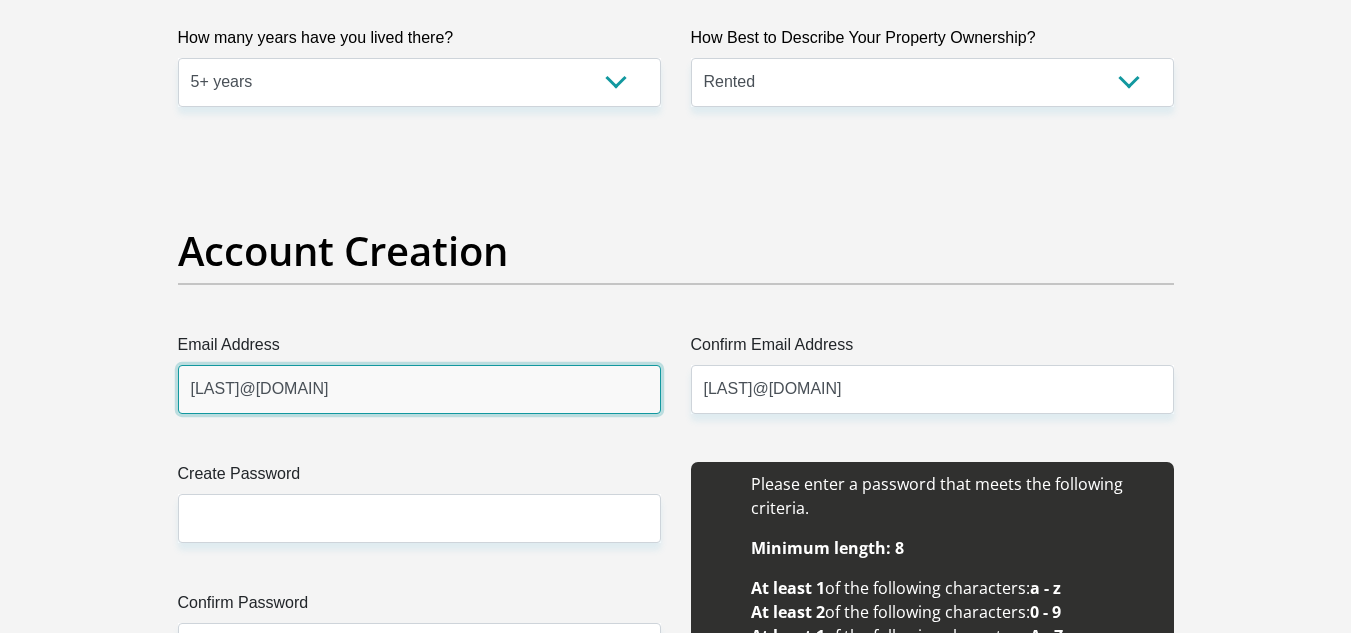 type 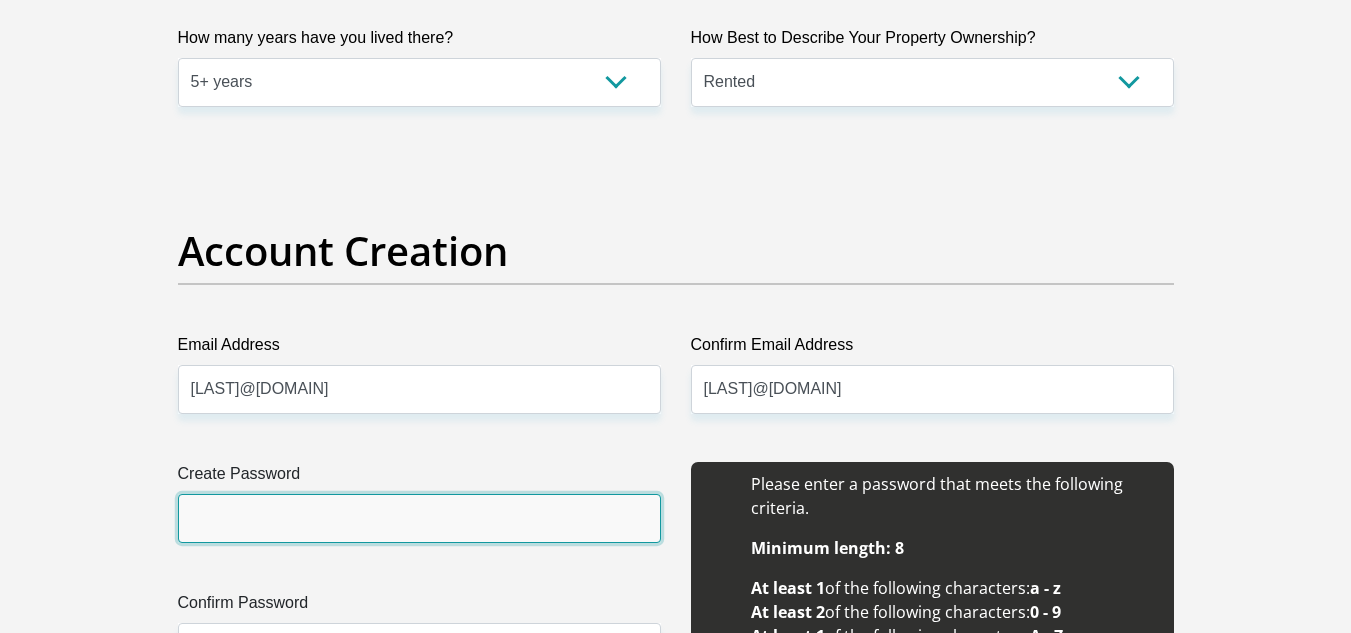 click on "Create Password" at bounding box center [419, 518] 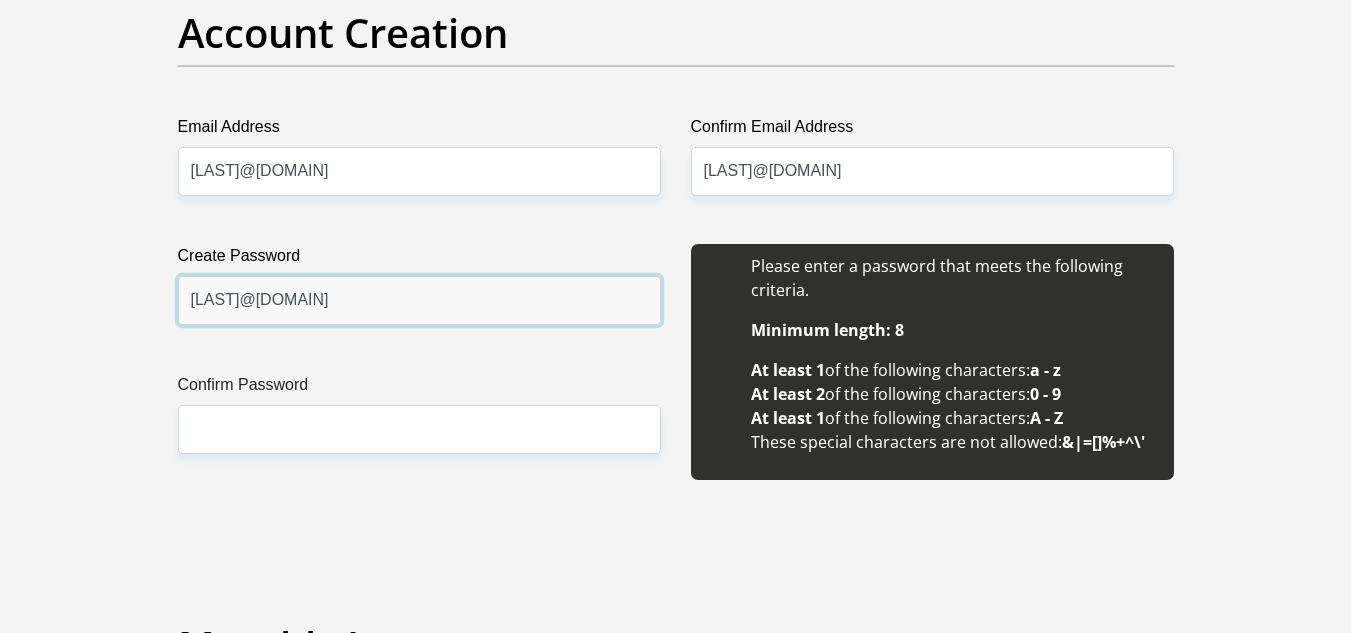 scroll, scrollTop: 1800, scrollLeft: 0, axis: vertical 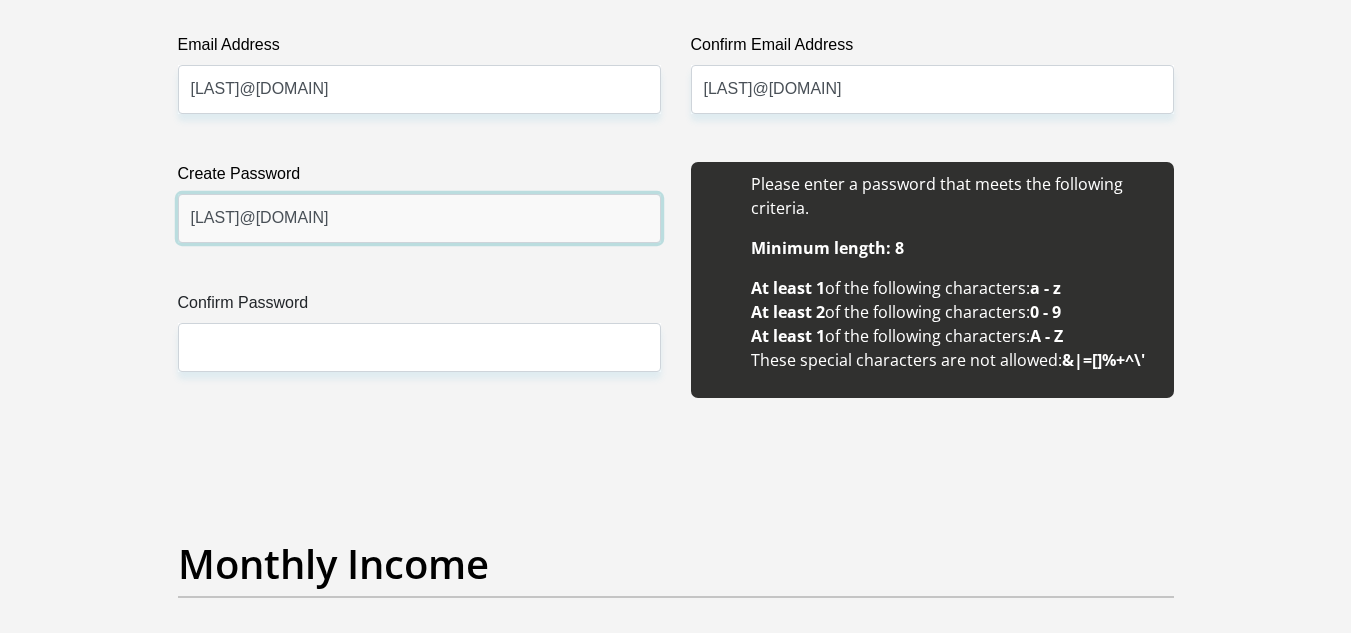 type on "[LAST]@[DOMAIN]" 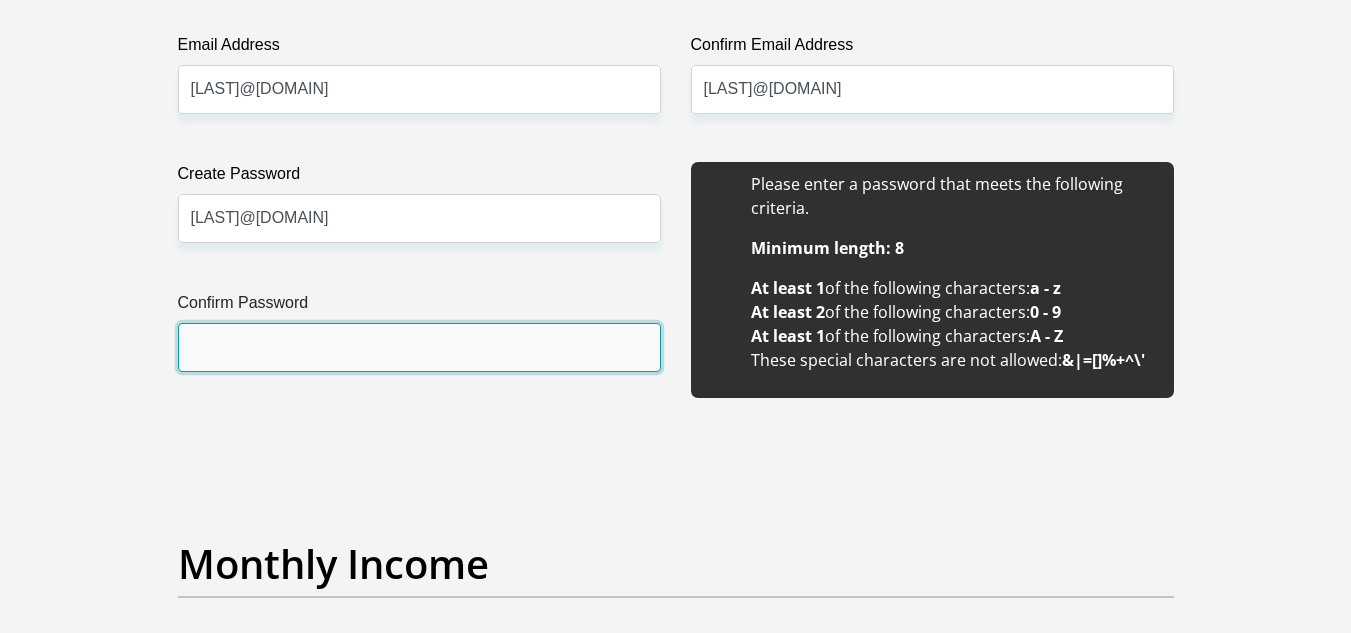 click on "Confirm Password" at bounding box center (419, 347) 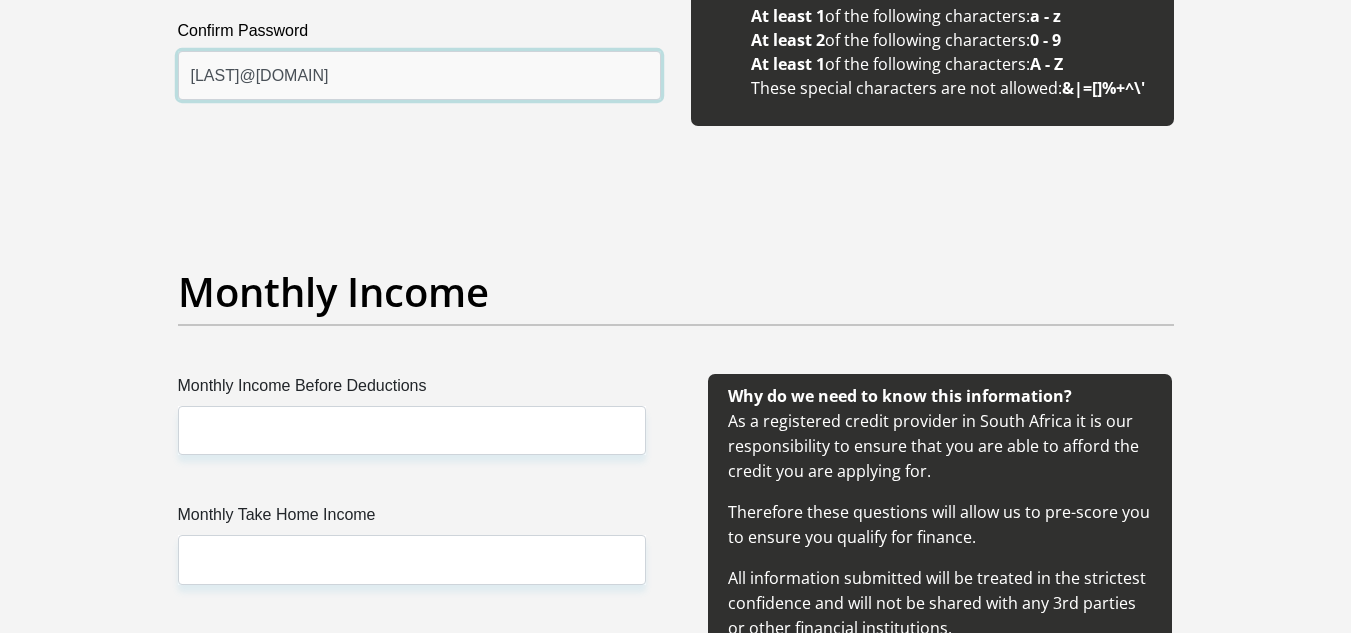 scroll, scrollTop: 2100, scrollLeft: 0, axis: vertical 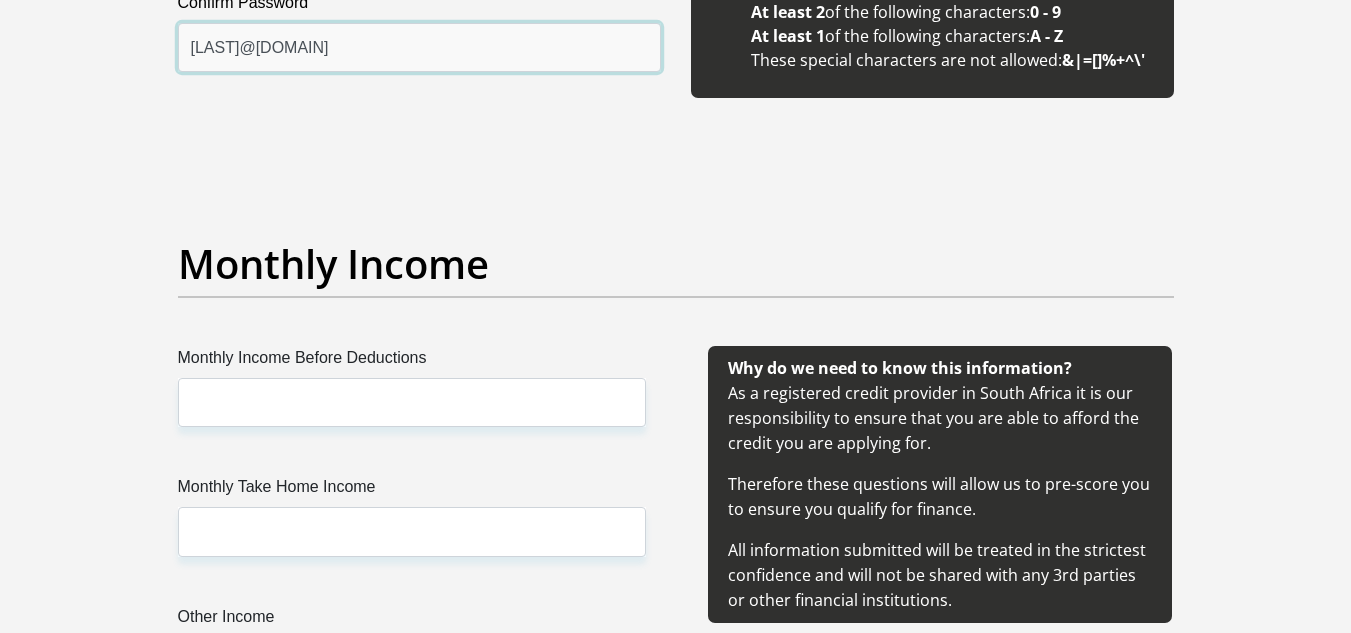 type on "[LAST]@[DOMAIN]" 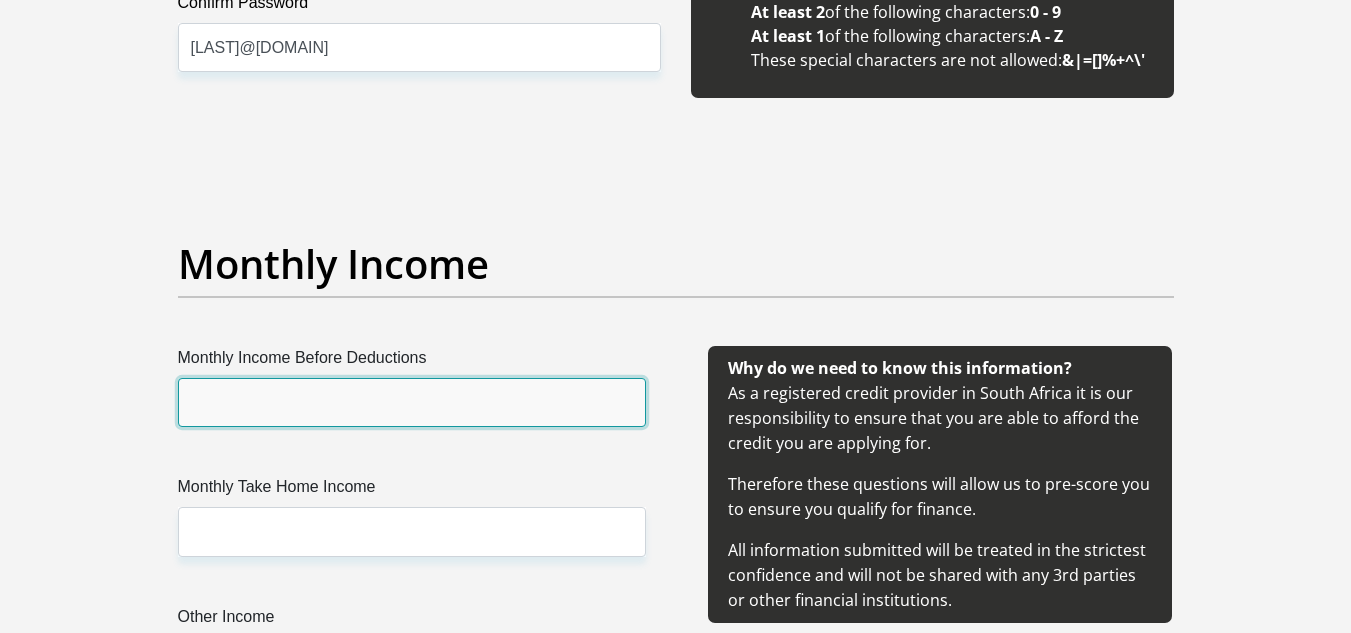 click on "Monthly Income Before Deductions" at bounding box center [412, 402] 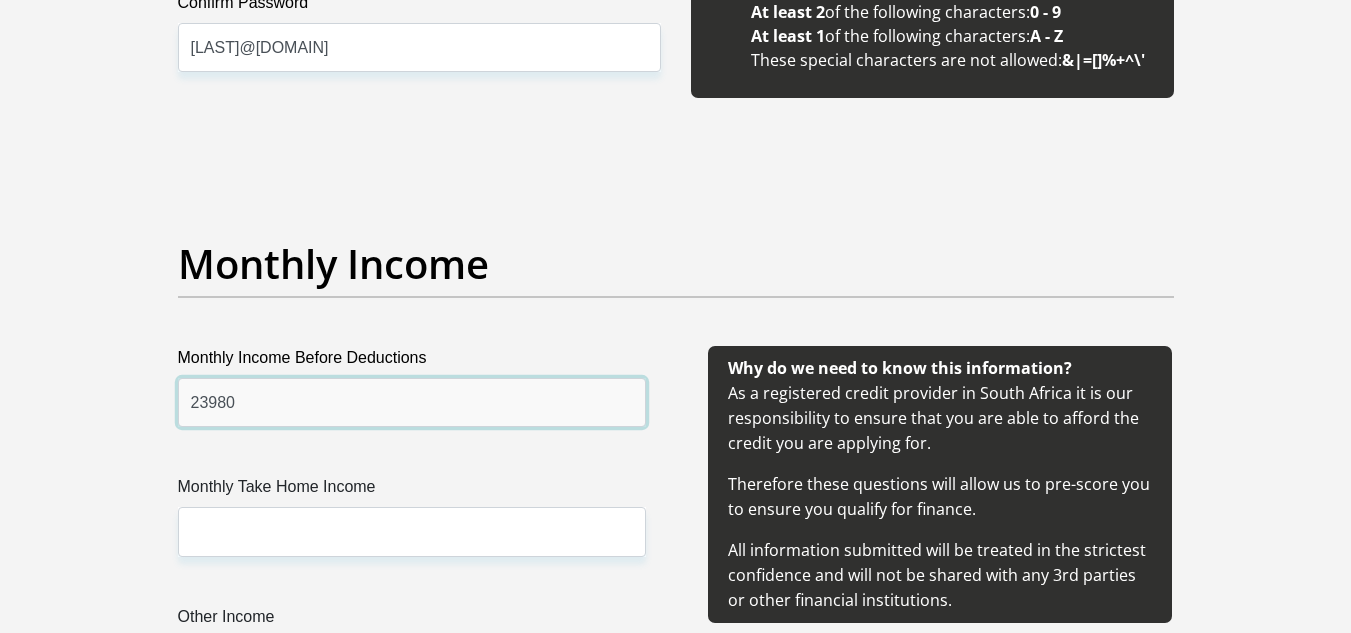 type on "23980" 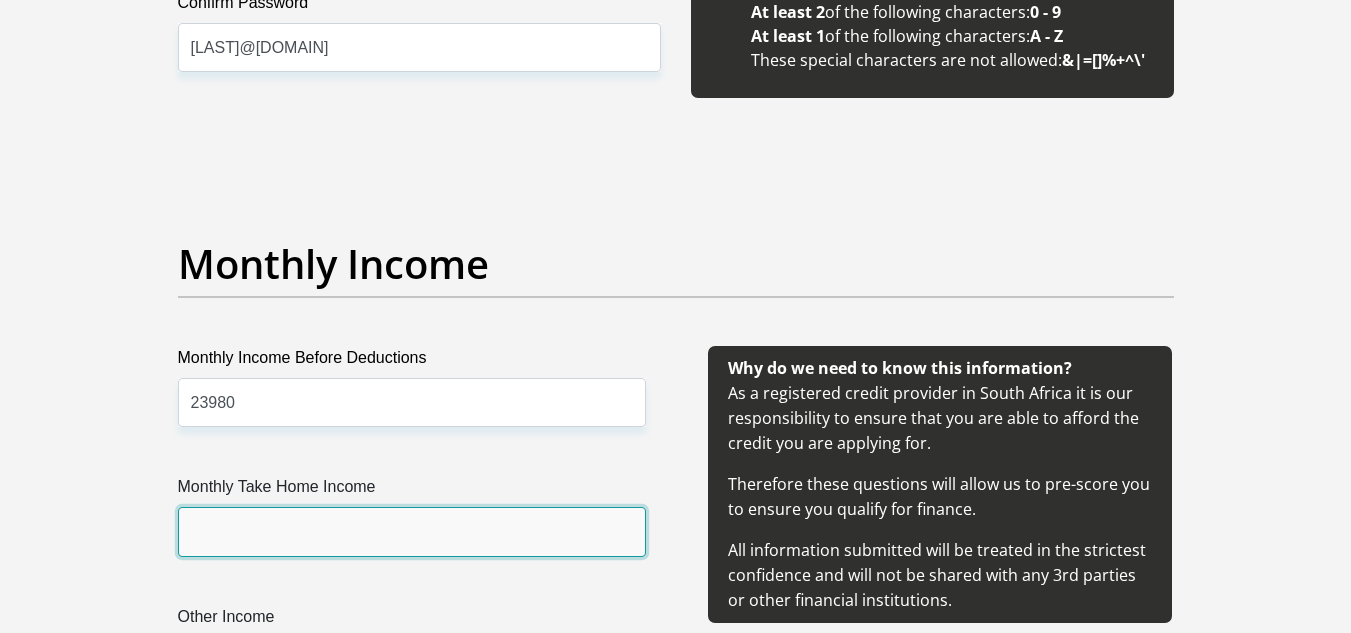 click on "Monthly Take Home Income" at bounding box center [412, 531] 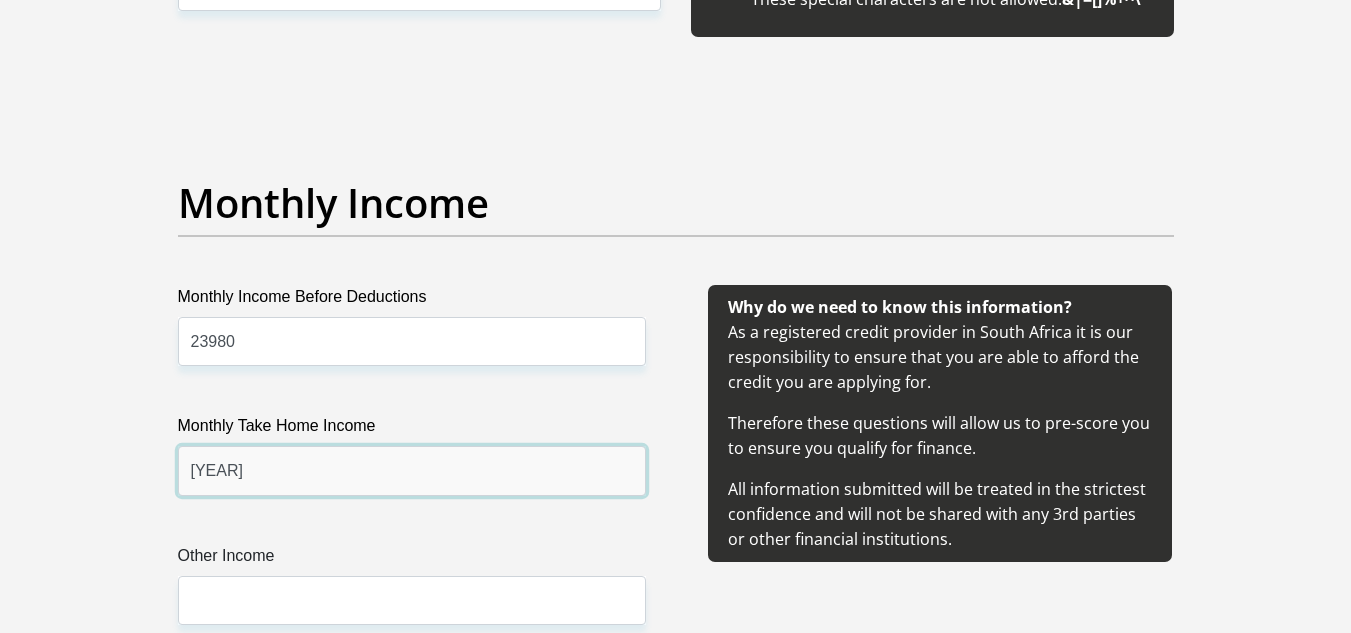 scroll, scrollTop: 2400, scrollLeft: 0, axis: vertical 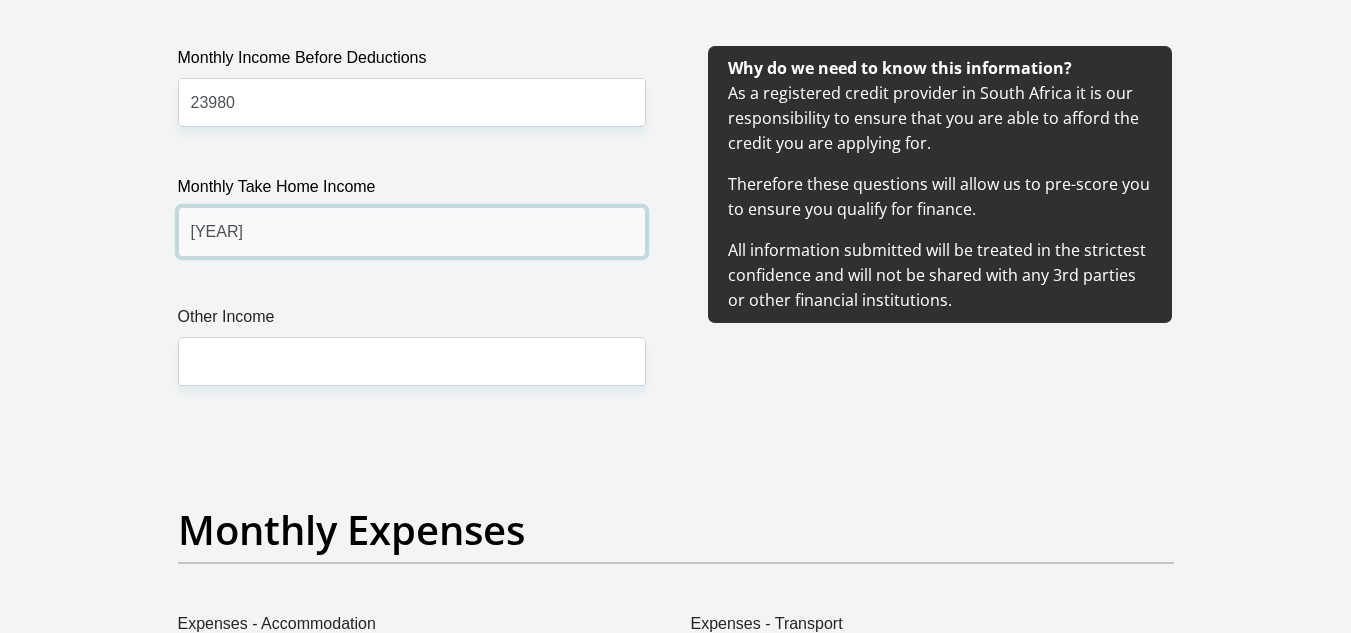 type on "[YEAR]" 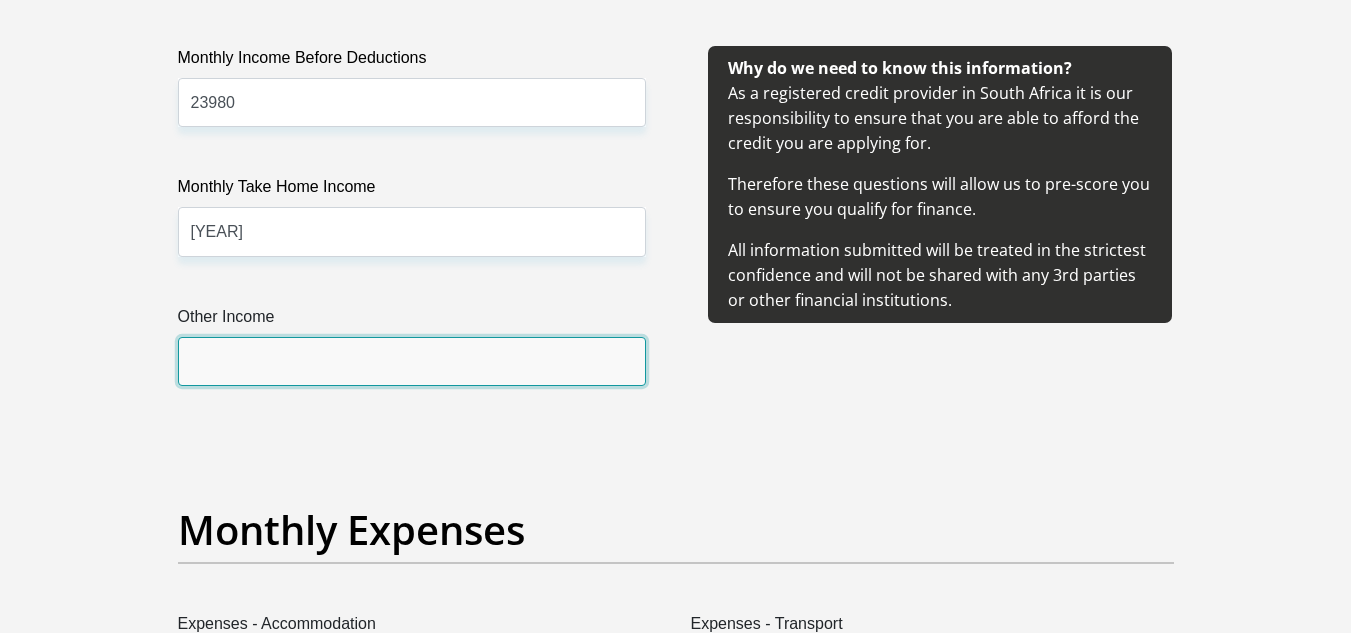 click on "Other Income" at bounding box center (412, 361) 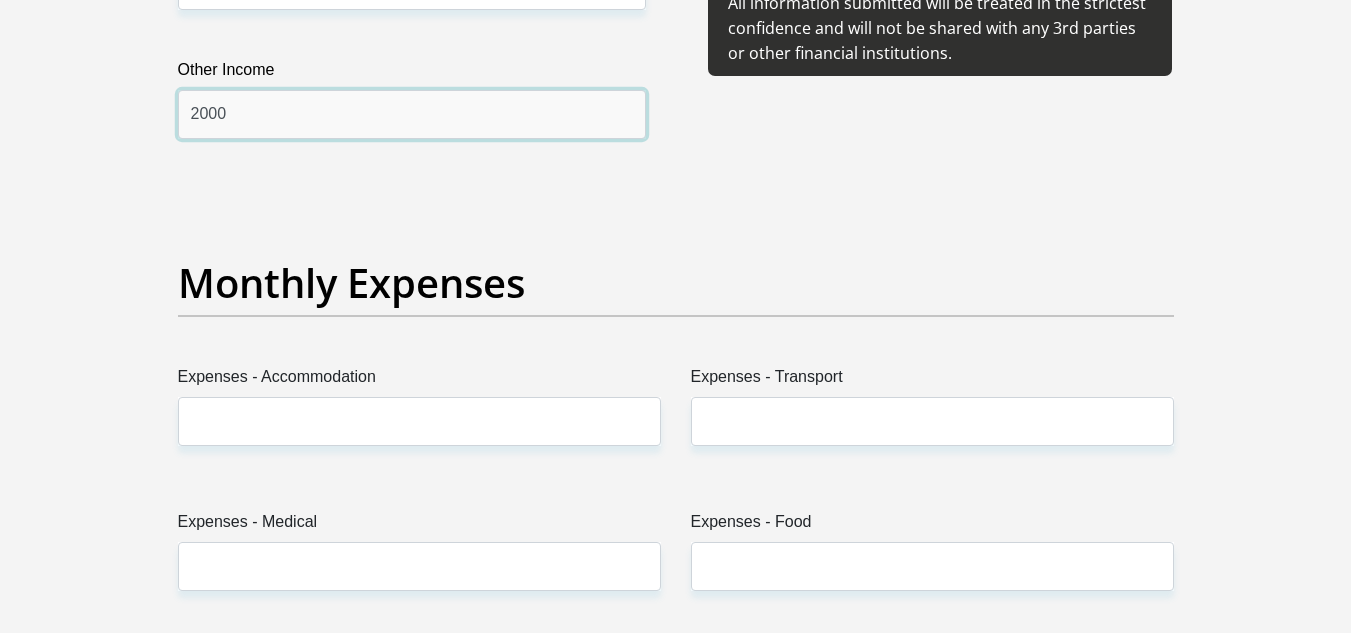 scroll, scrollTop: 2700, scrollLeft: 0, axis: vertical 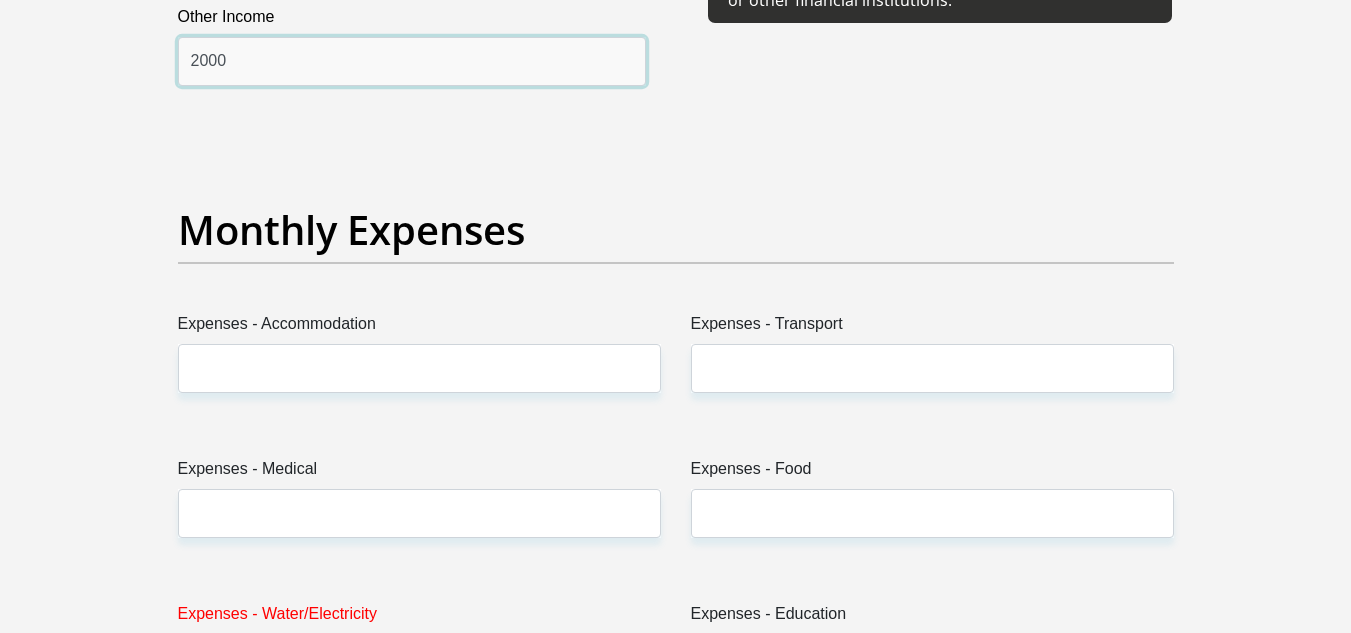 type on "2000" 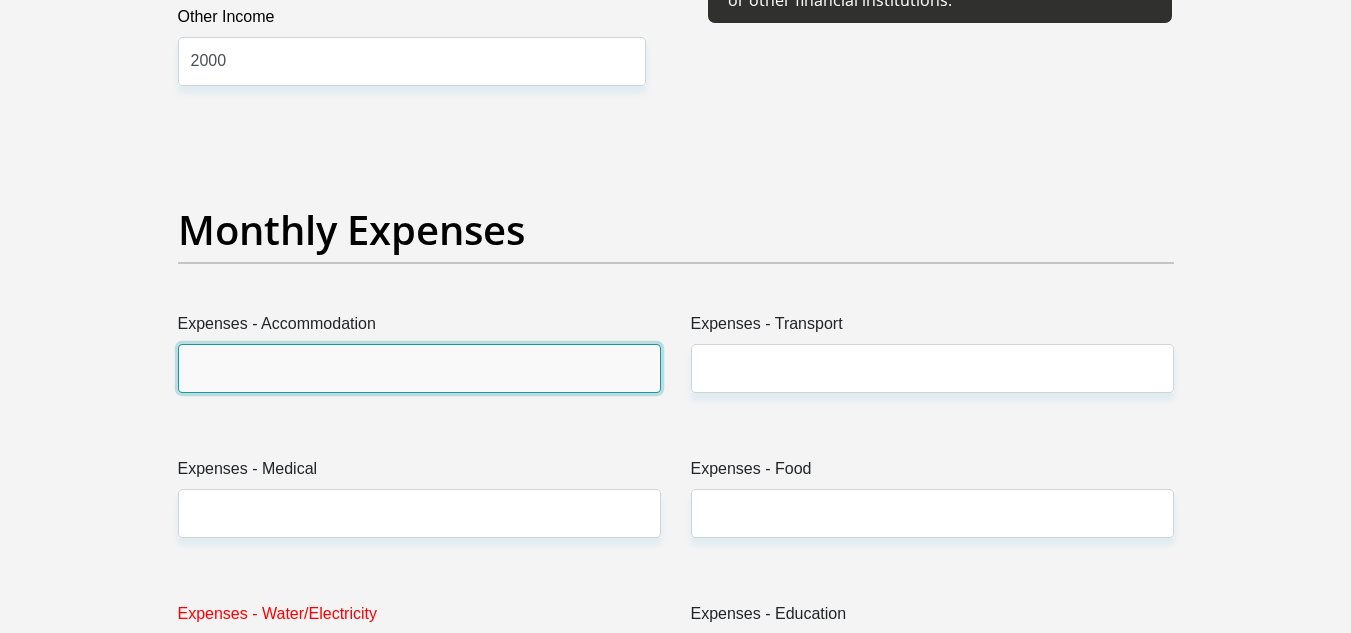 click on "Expenses - Accommodation" at bounding box center [419, 368] 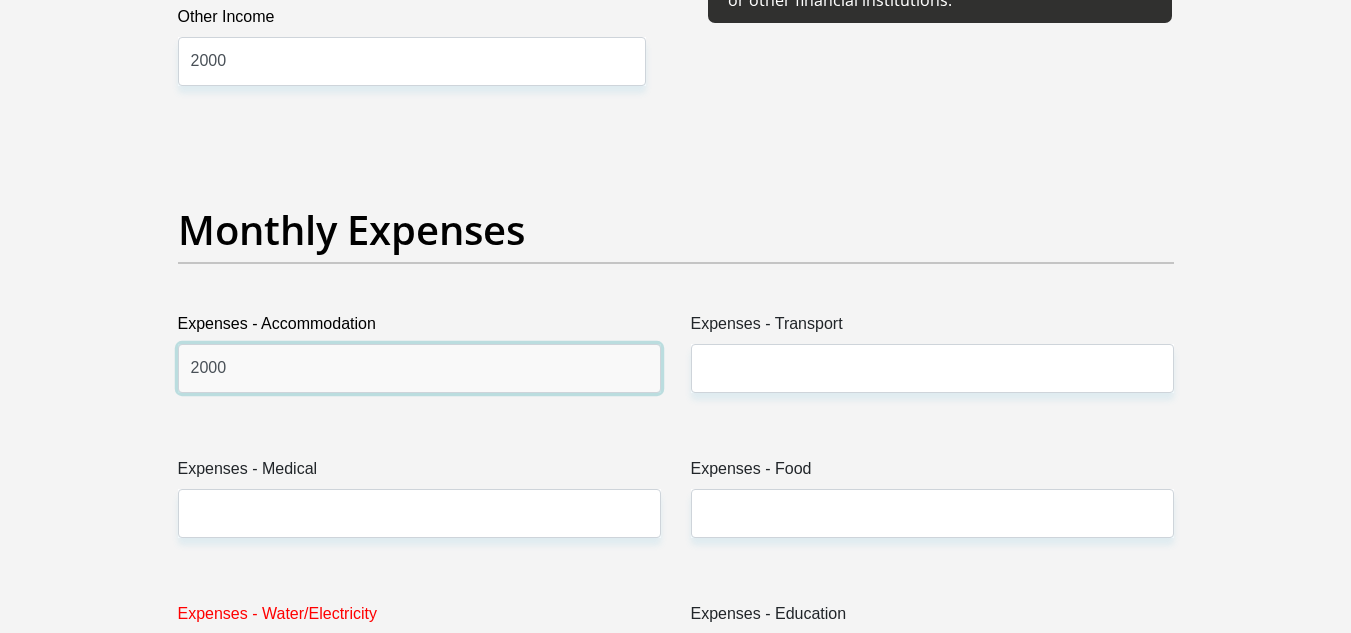 type on "2000" 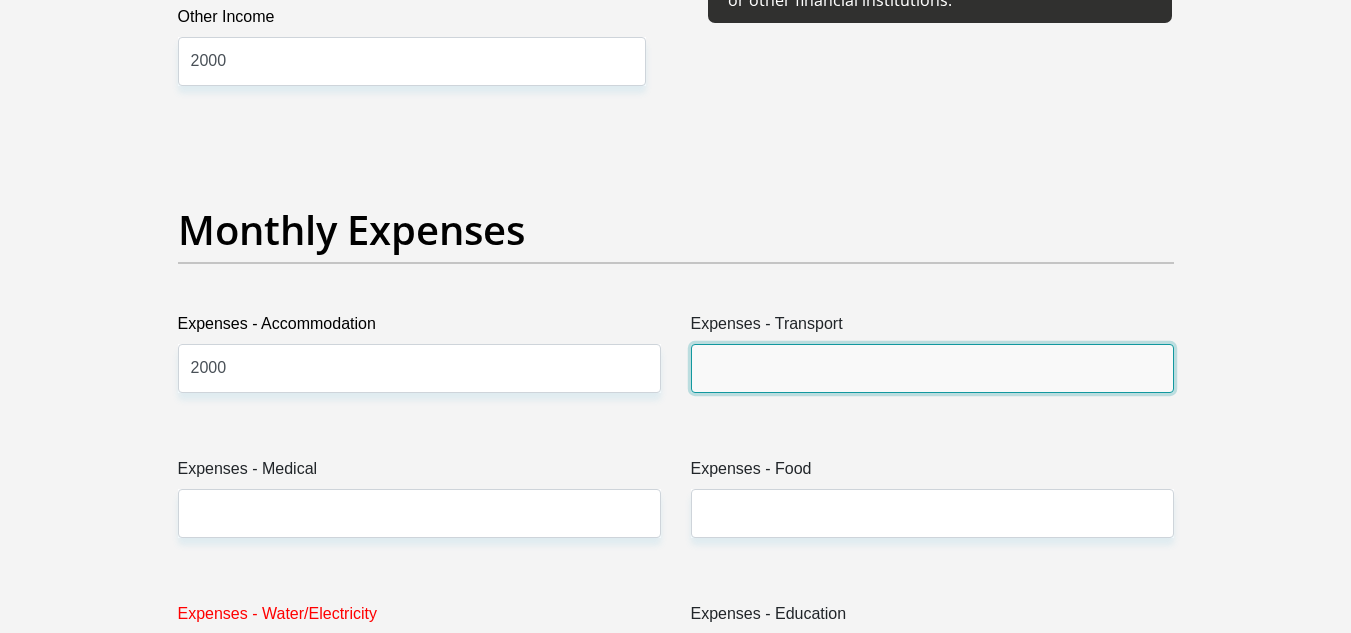 click on "Expenses - Transport" at bounding box center [932, 368] 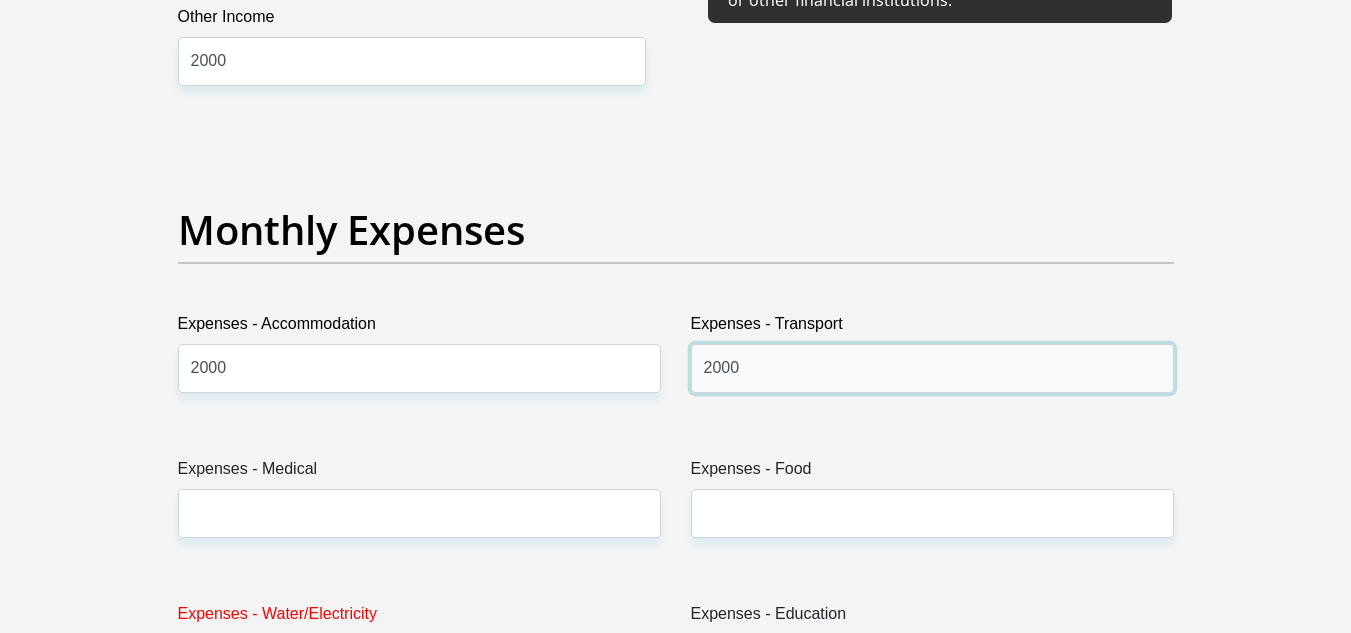 type on "2000" 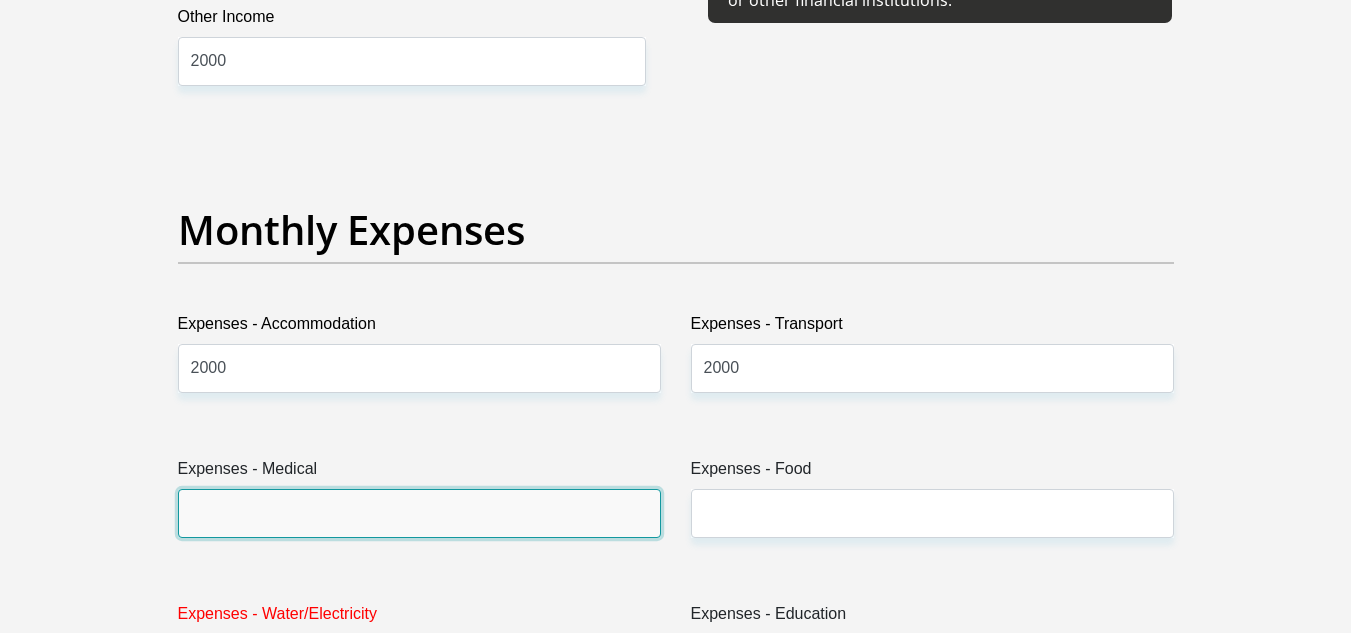 click on "Expenses - Medical" at bounding box center (419, 513) 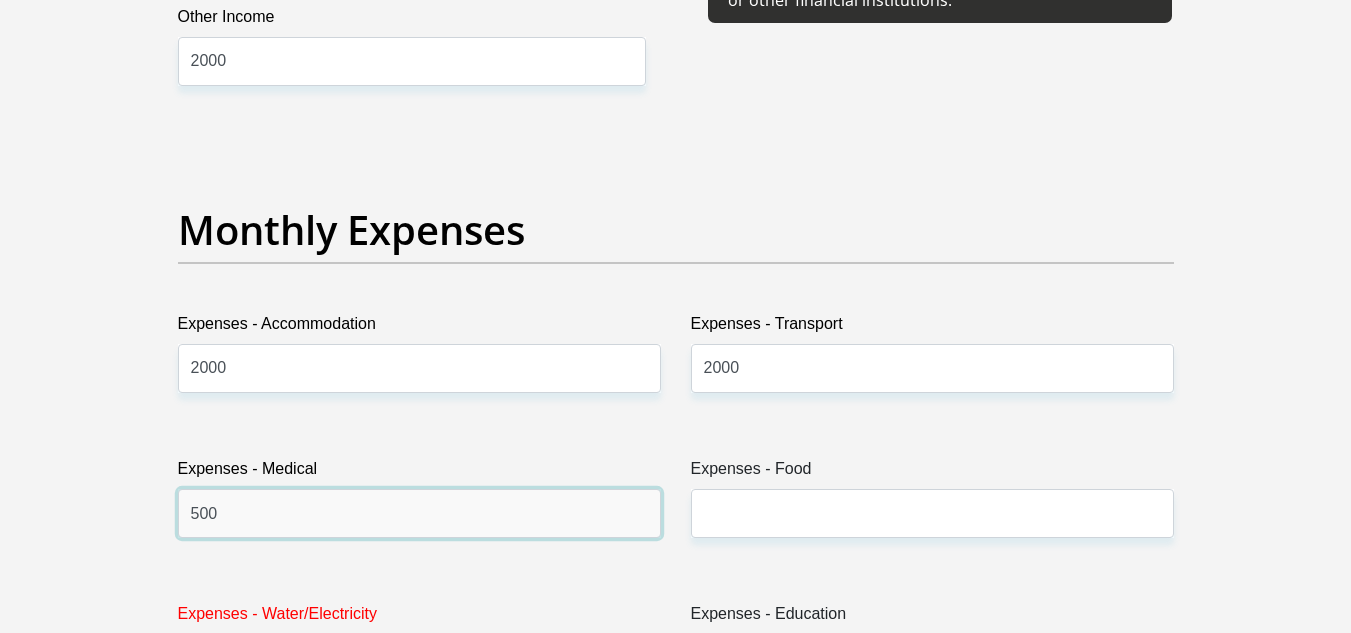type on "500" 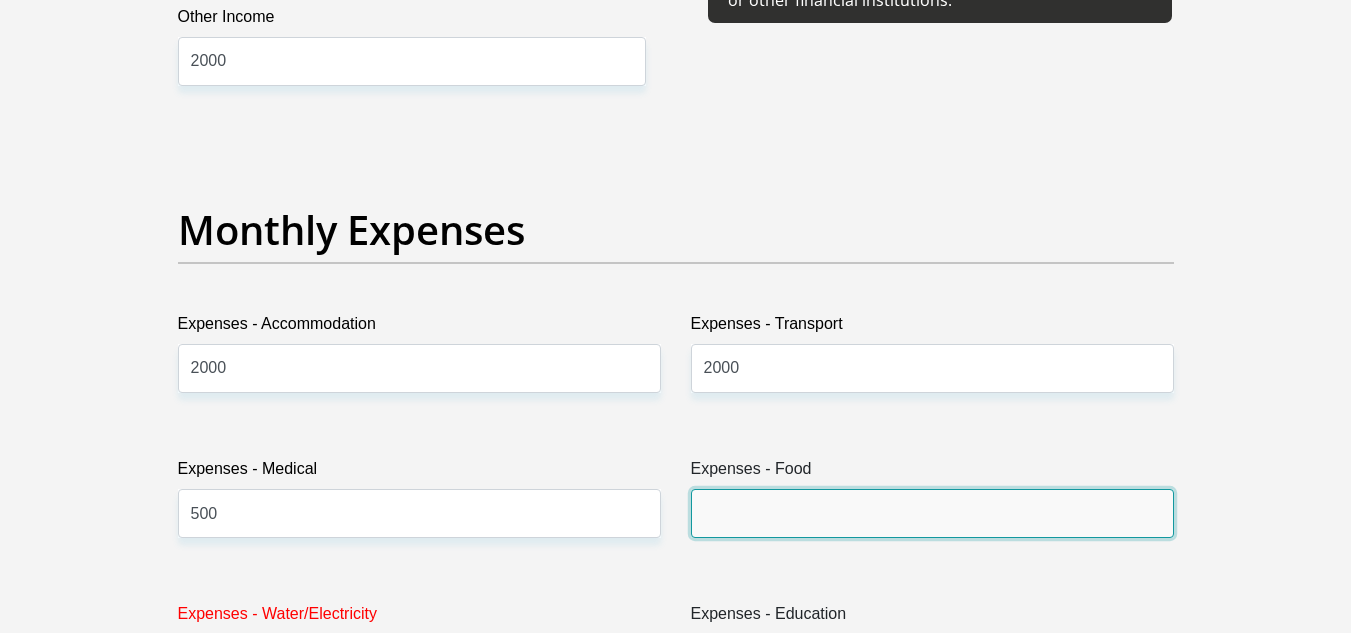 click on "Expenses - Food" at bounding box center [932, 513] 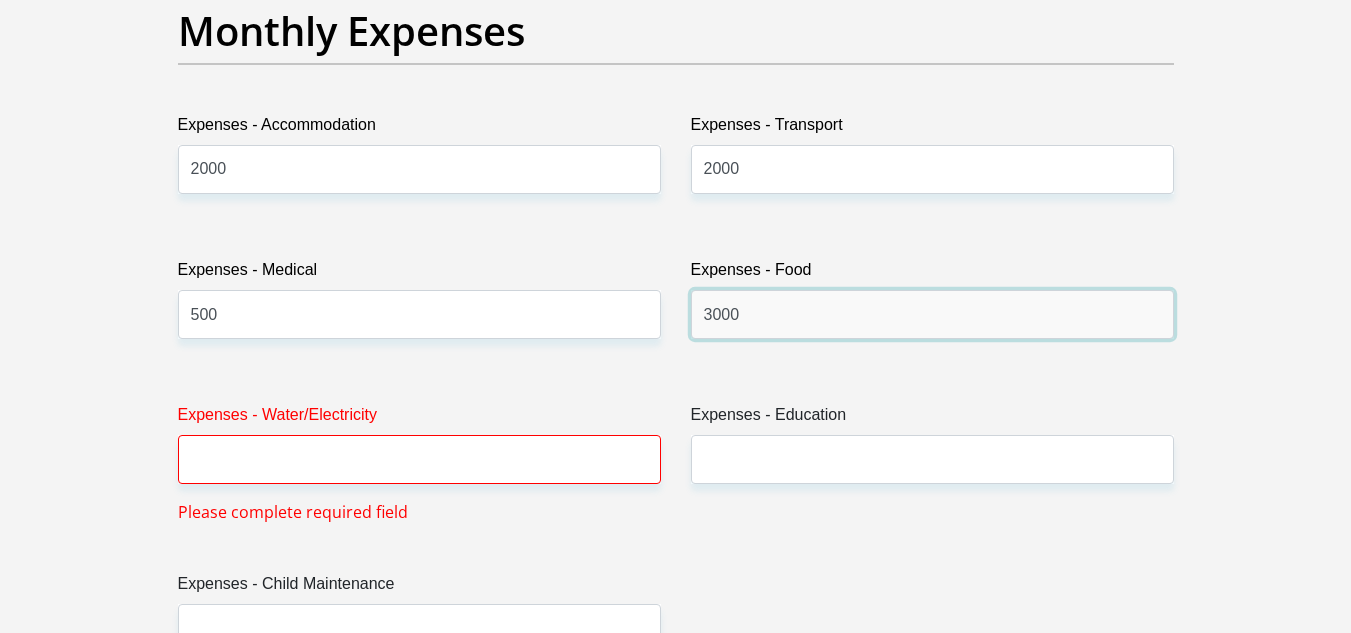 scroll, scrollTop: 2900, scrollLeft: 0, axis: vertical 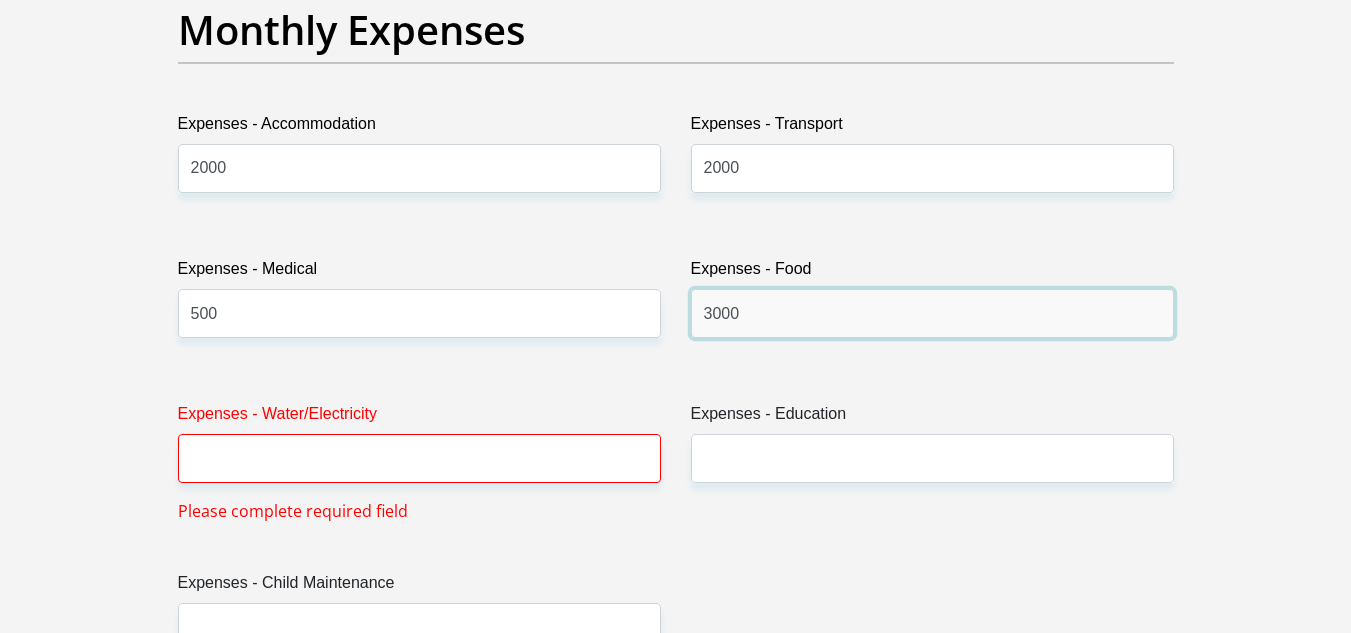 type on "3000" 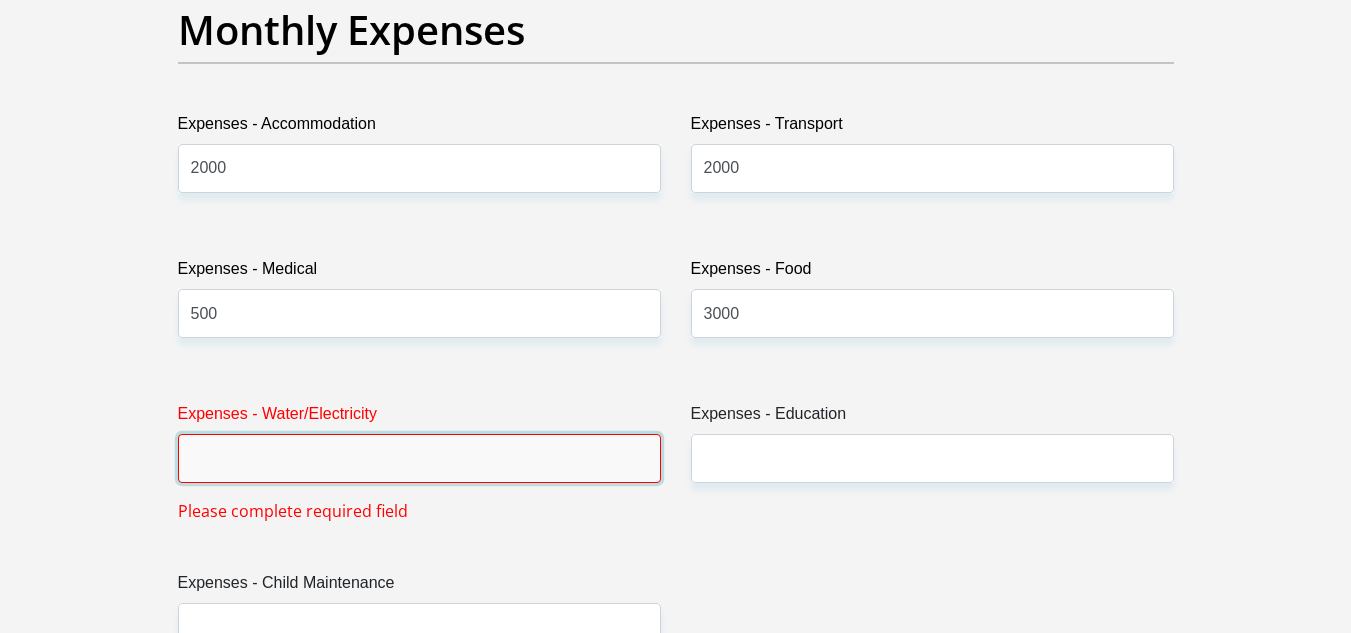 click on "Expenses - Water/Electricity" at bounding box center [419, 458] 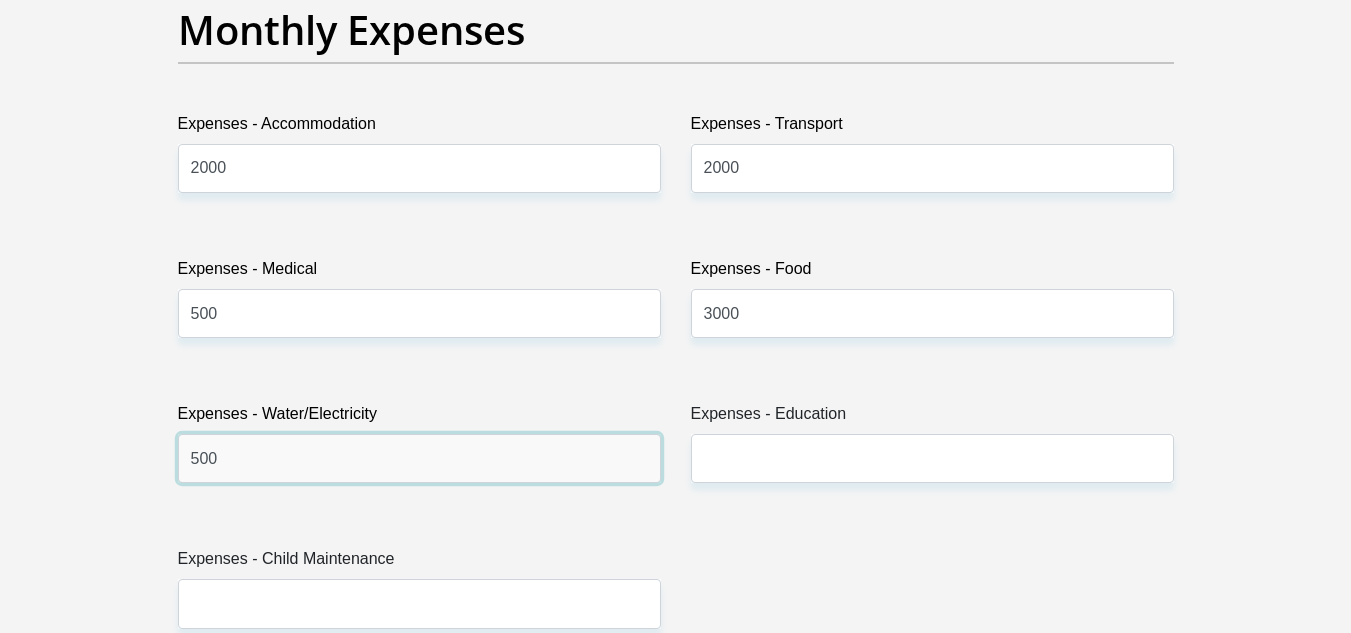 type on "500" 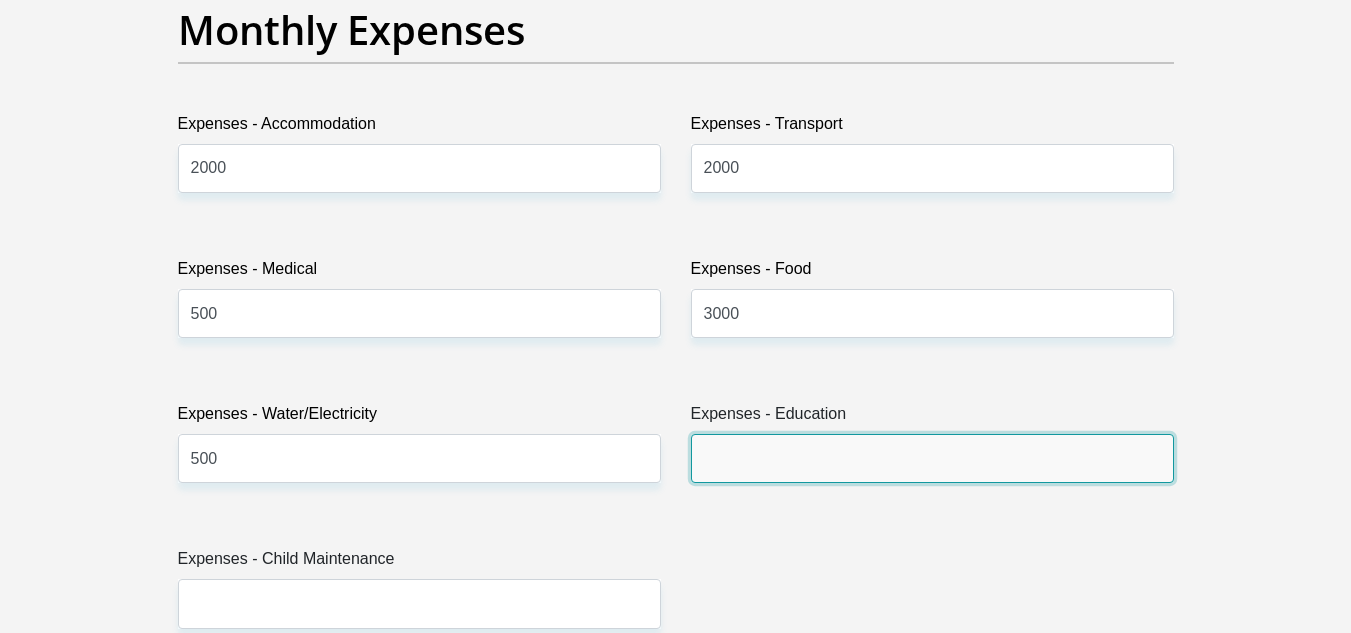 click on "Expenses - Education" at bounding box center [932, 458] 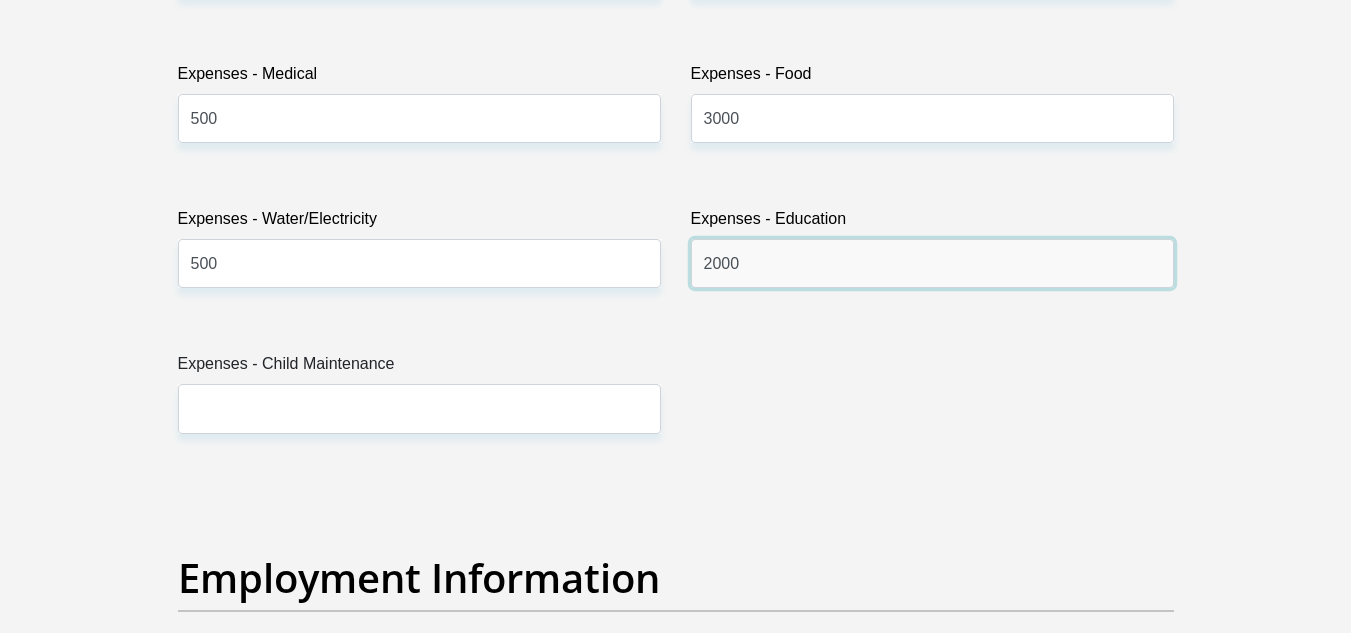 scroll, scrollTop: 3100, scrollLeft: 0, axis: vertical 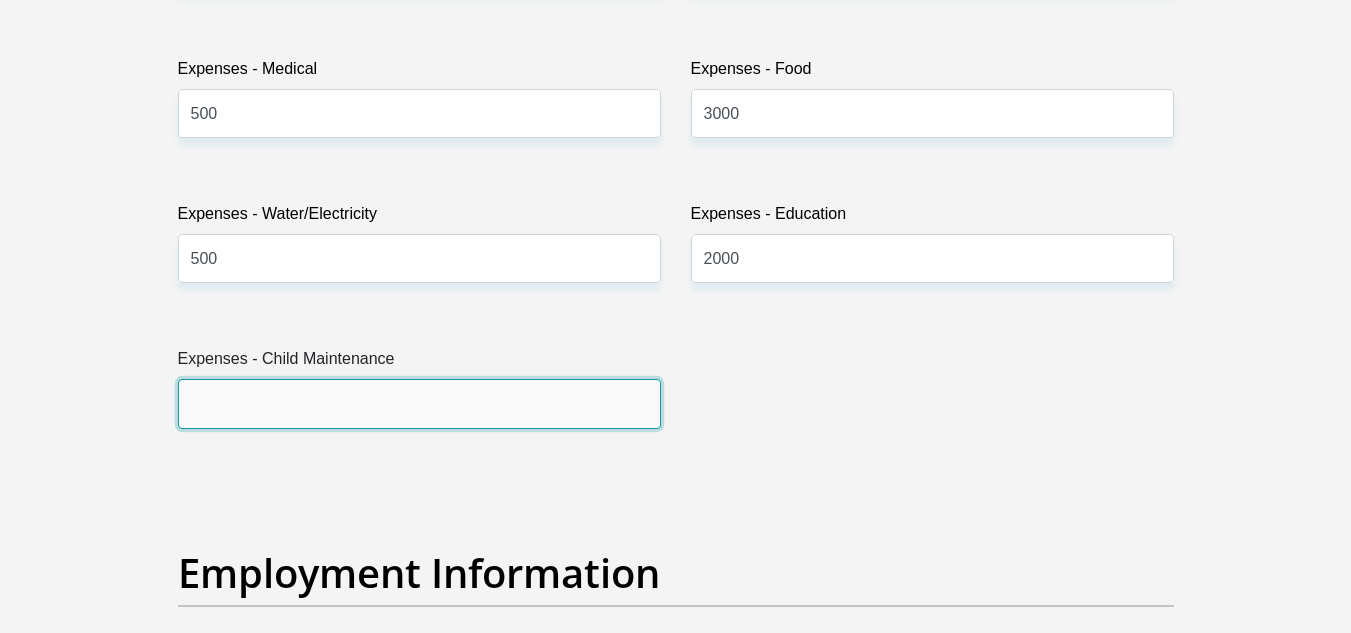 click on "Expenses - Child Maintenance" at bounding box center [419, 403] 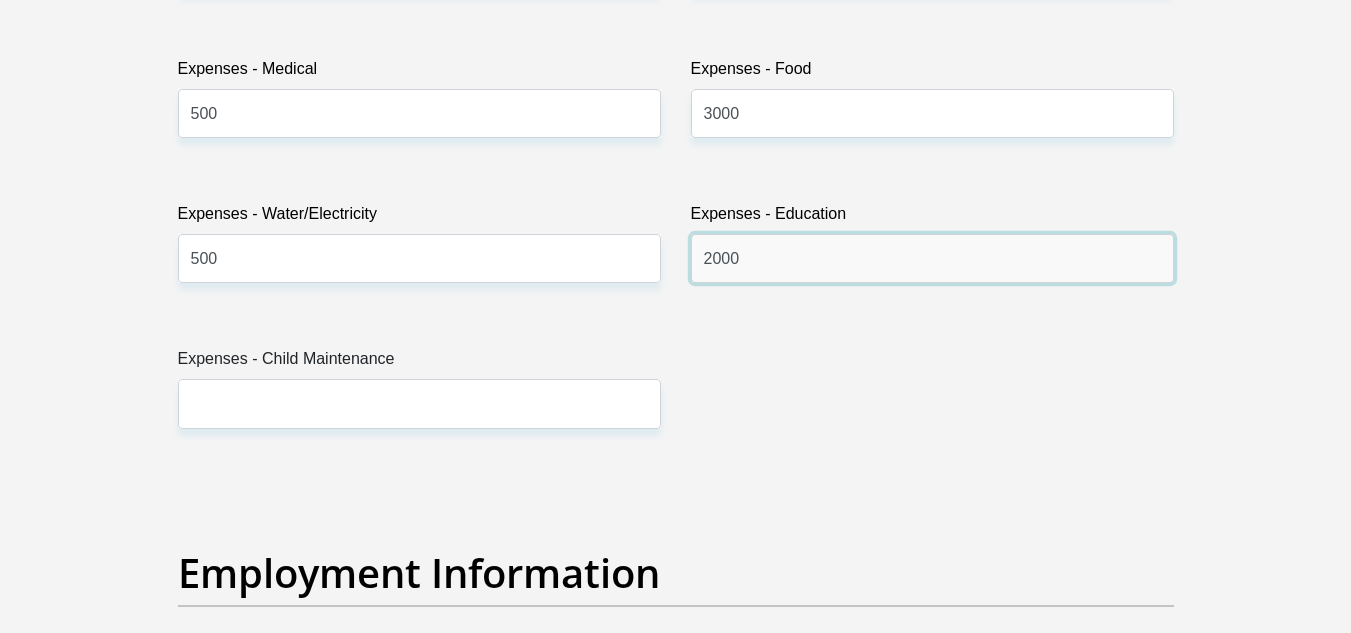 click on "2000" at bounding box center [932, 258] 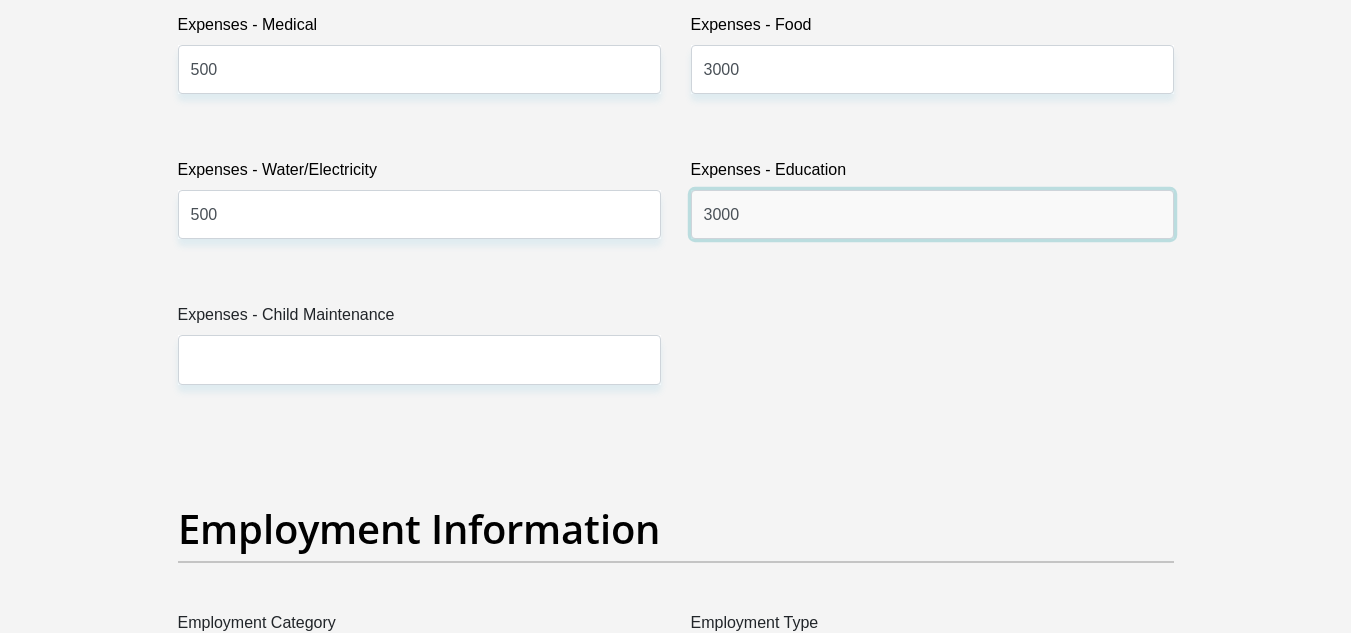 scroll, scrollTop: 3200, scrollLeft: 0, axis: vertical 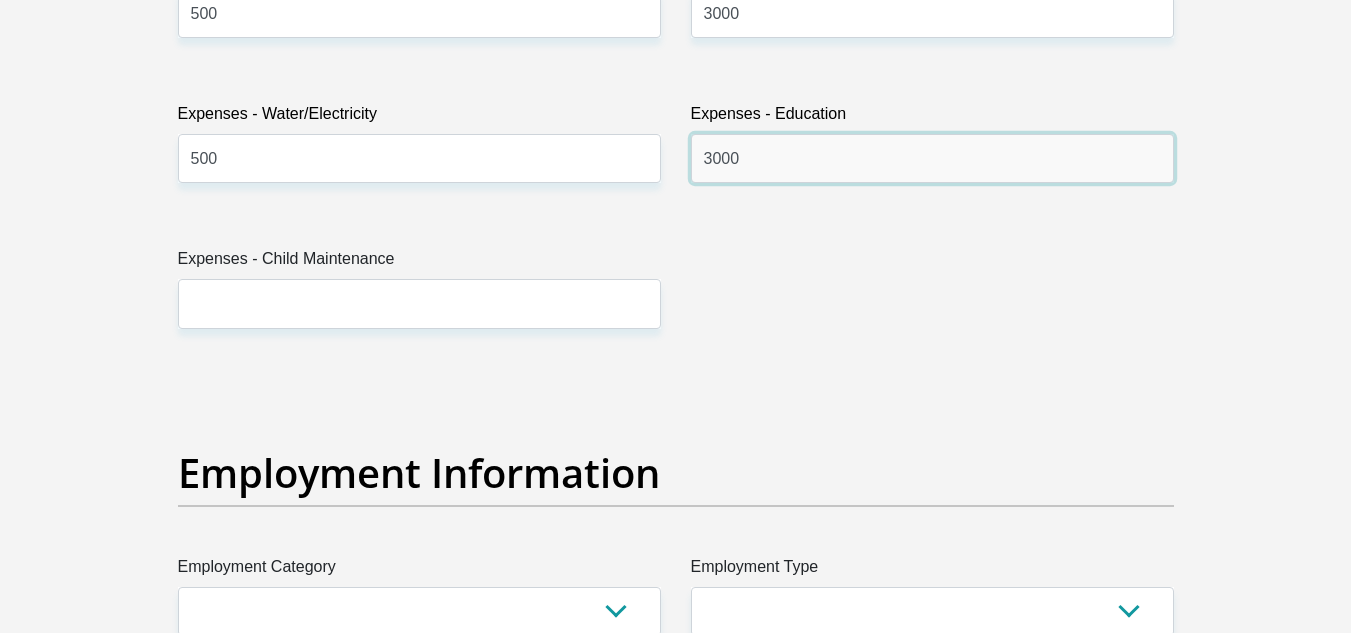 type on "3000" 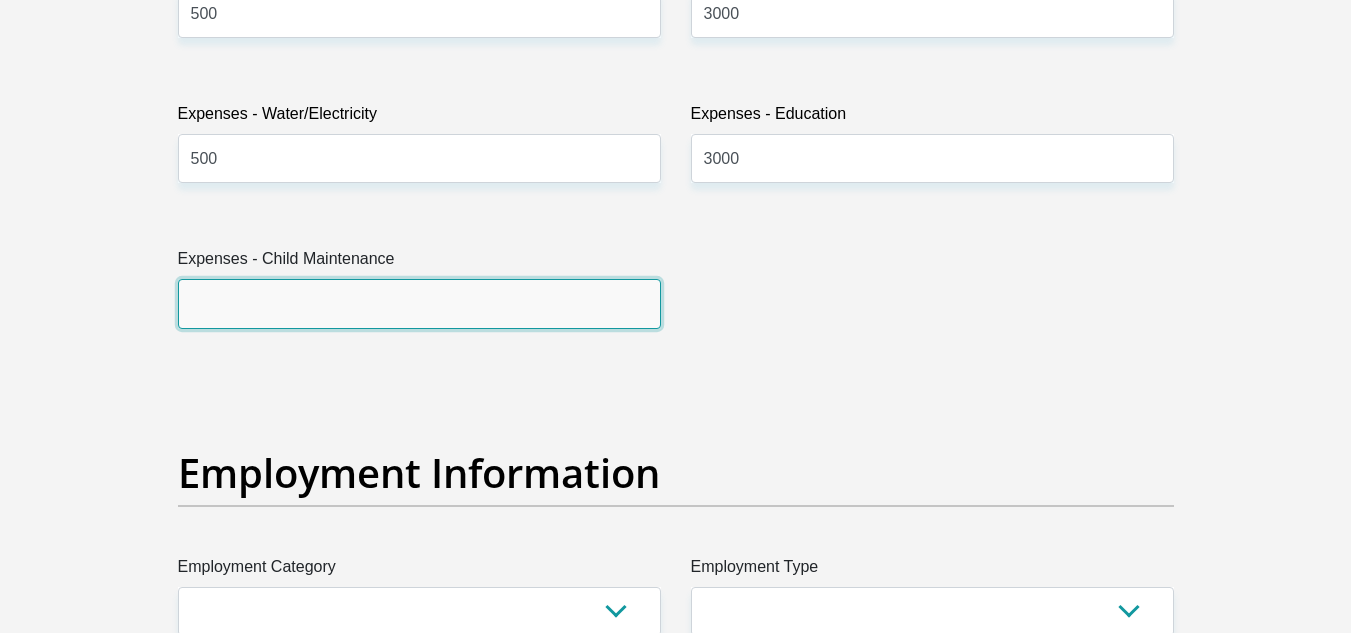click on "Expenses - Child Maintenance" at bounding box center [419, 303] 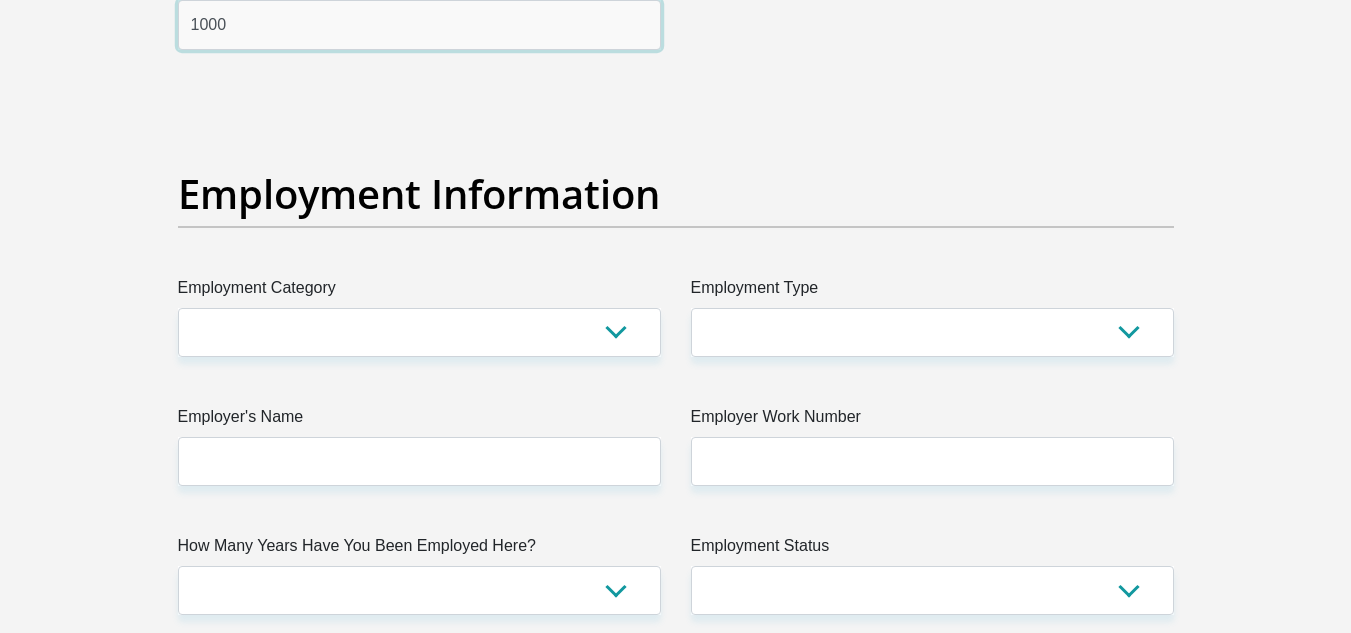 scroll, scrollTop: 3500, scrollLeft: 0, axis: vertical 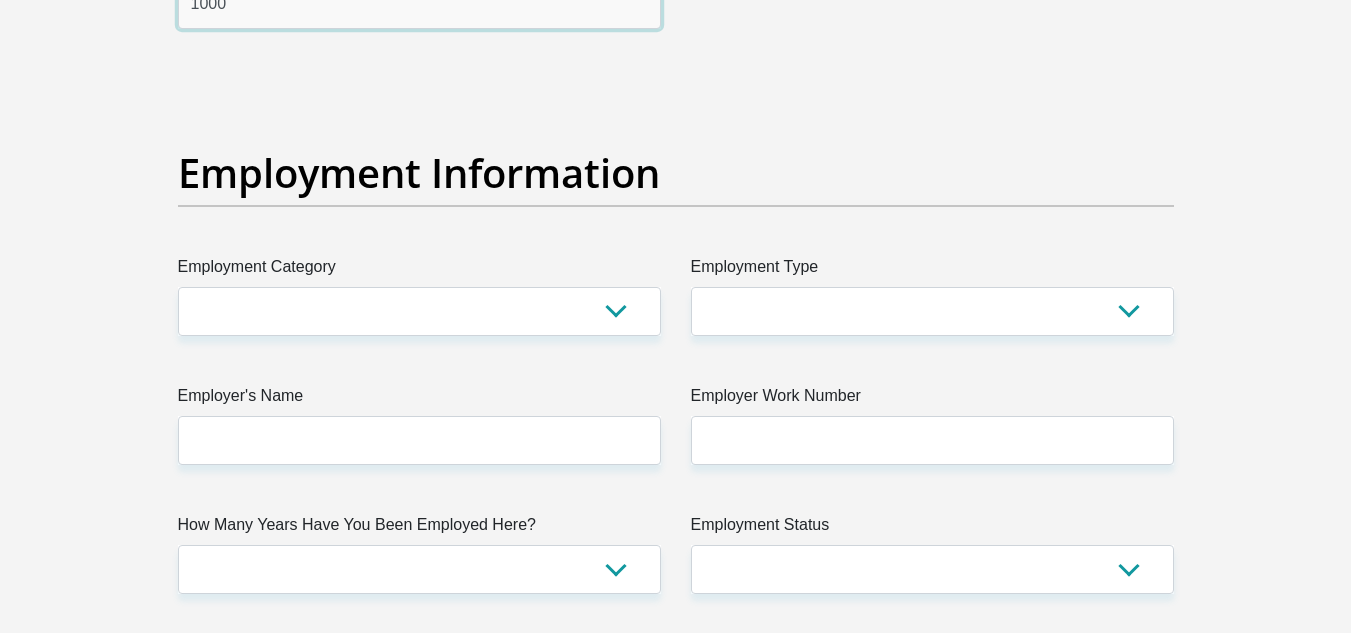 type on "1000" 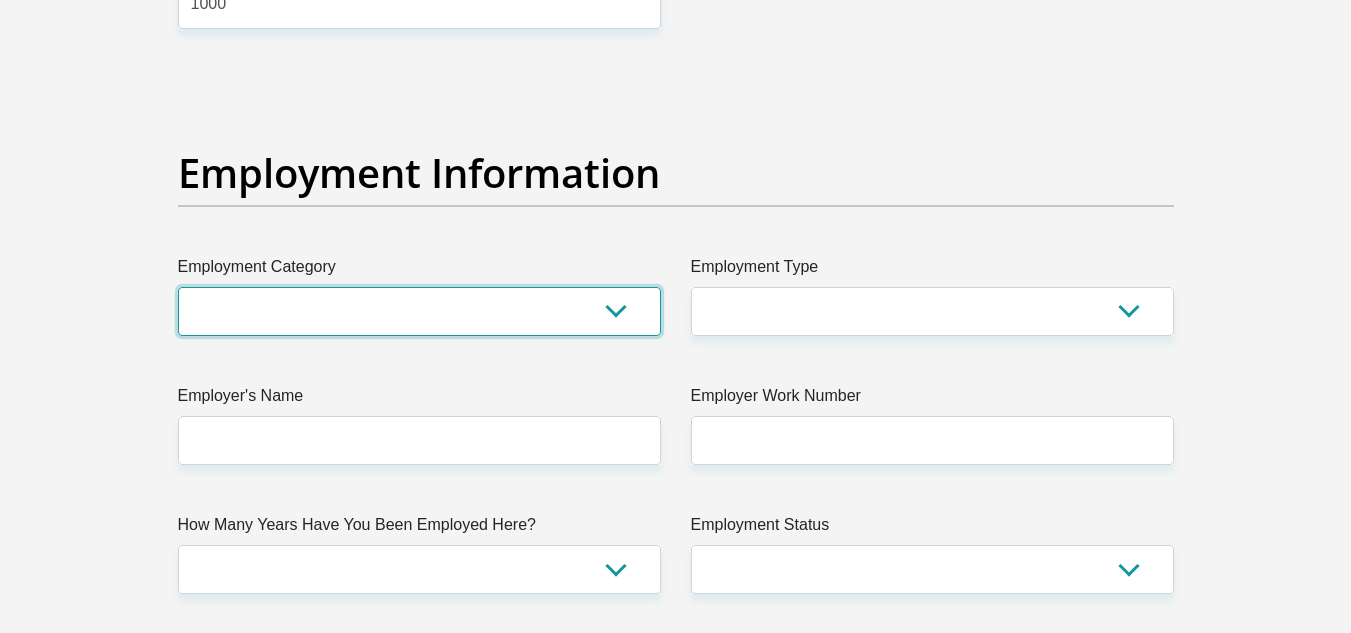 click on "AGRICULTURE
ALCOHOL & TOBACCO
CONSTRUCTION MATERIALS
METALLURGY
EQUIPMENT FOR RENEWABLE ENERGY
SPECIALIZED CONTRACTORS
CAR
GAMING (INCL. INTERNET
OTHER WHOLESALE
UNLICENSED PHARMACEUTICALS
CURRENCY EXCHANGE HOUSES
OTHER FINANCIAL INSTITUTIONS & INSURANCE
REAL ESTATE AGENTS
OIL & GAS
OTHER MATERIALS (E.G. IRON ORE)
PRECIOUS STONES & PRECIOUS METALS
POLITICAL ORGANIZATIONS
RELIGIOUS ORGANIZATIONS(NOT SECTS)
ACTI. HAVING BUSINESS DEAL WITH PUBLIC ADMINISTRATION
LAUNDROMATS" at bounding box center (419, 311) 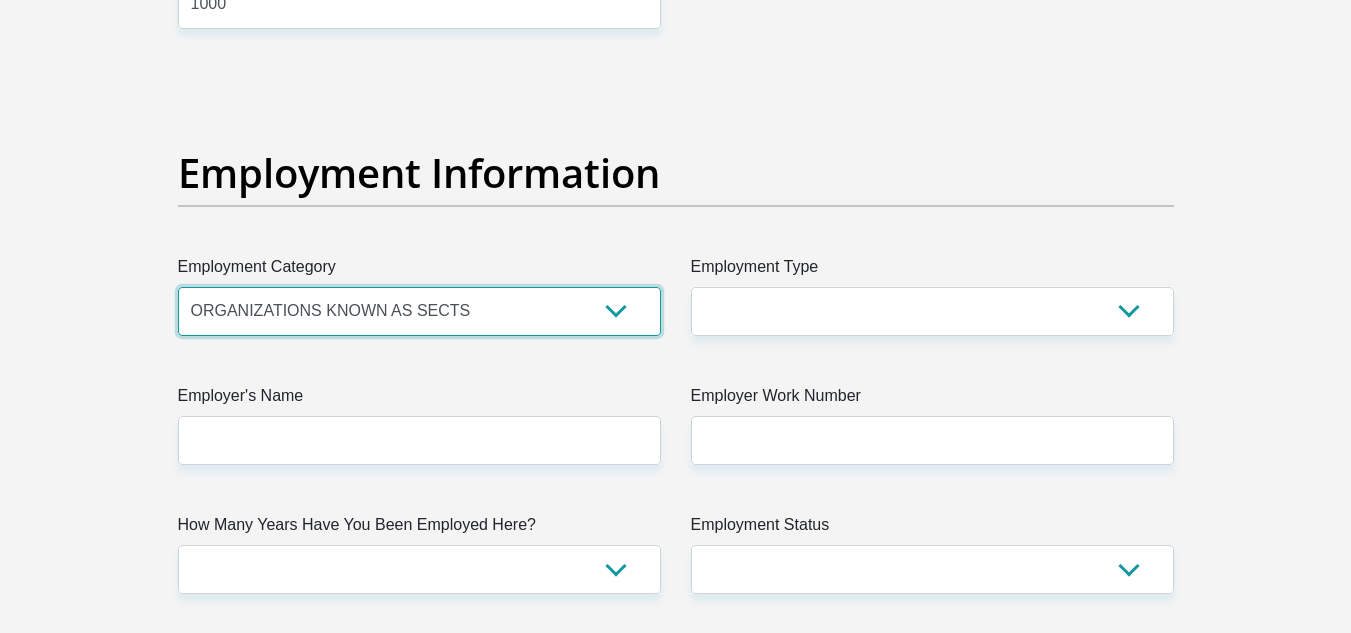 click on "AGRICULTURE
ALCOHOL & TOBACCO
CONSTRUCTION MATERIALS
METALLURGY
EQUIPMENT FOR RENEWABLE ENERGY
SPECIALIZED CONTRACTORS
CAR
GAMING (INCL. INTERNET
OTHER WHOLESALE
UNLICENSED PHARMACEUTICALS
CURRENCY EXCHANGE HOUSES
OTHER FINANCIAL INSTITUTIONS & INSURANCE
REAL ESTATE AGENTS
OIL & GAS
OTHER MATERIALS (E.G. IRON ORE)
PRECIOUS STONES & PRECIOUS METALS
POLITICAL ORGANIZATIONS
RELIGIOUS ORGANIZATIONS(NOT SECTS)
ACTI. HAVING BUSINESS DEAL WITH PUBLIC ADMINISTRATION
LAUNDROMATS" at bounding box center [419, 311] 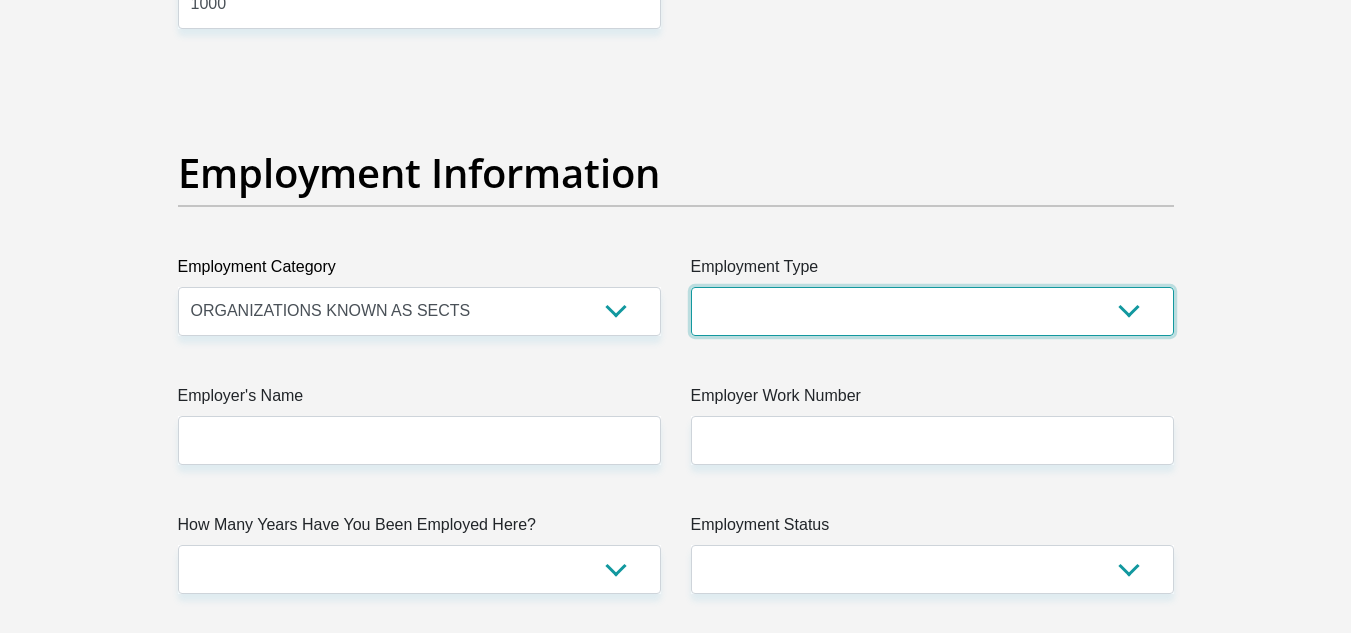 click on "College/Lecturer
Craft Seller
Creative
Driver
Executive
Farmer
Forces - Non Commissioned
Forces - Officer
Hawker
Housewife
Labourer
Licenced Professional
Manager
Miner
Non Licenced Professional
Office Staff/Clerk
Outside Worker
Pensioner
Permanent Teacher
Production/Manufacturing
Sales
Self-Employed
Semi-Professional Worker
Service Industry  Social Worker  Student" at bounding box center (932, 311) 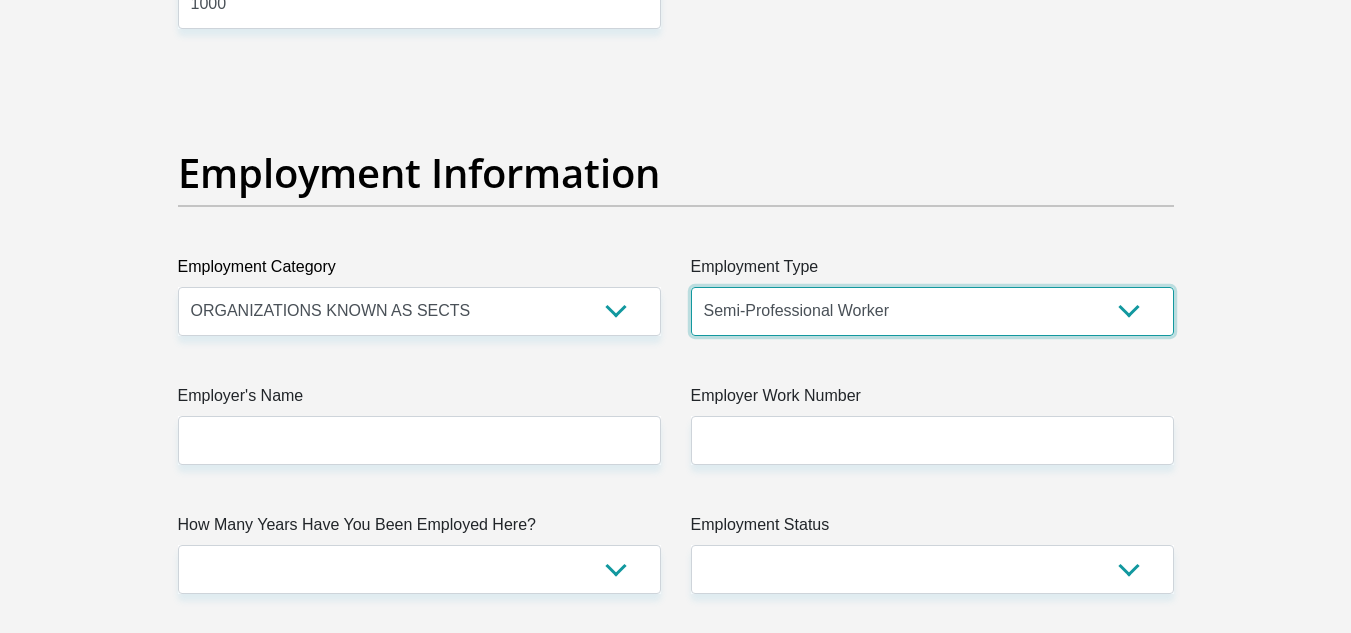 click on "College/Lecturer
Craft Seller
Creative
Driver
Executive
Farmer
Forces - Non Commissioned
Forces - Officer
Hawker
Housewife
Labourer
Licenced Professional
Manager
Miner
Non Licenced Professional
Office Staff/Clerk
Outside Worker
Pensioner
Permanent Teacher
Production/Manufacturing
Sales
Self-Employed
Semi-Professional Worker
Service Industry  Social Worker  Student" at bounding box center [932, 311] 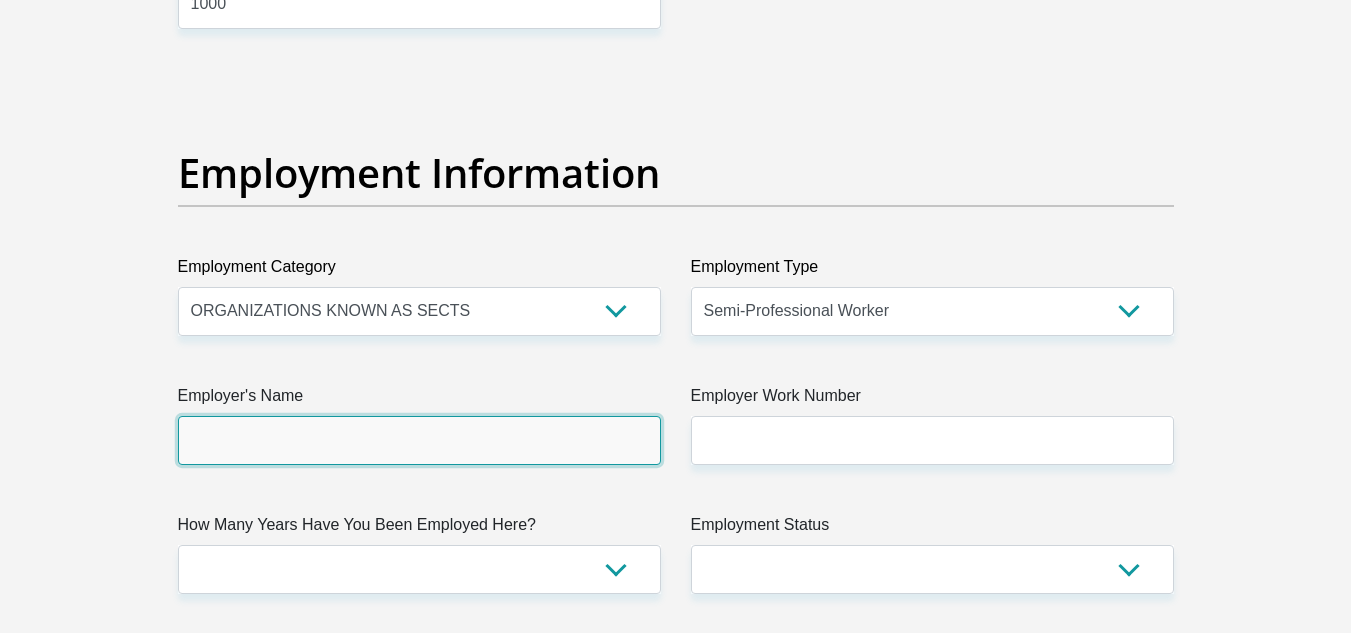 click on "Employer's Name" at bounding box center (419, 440) 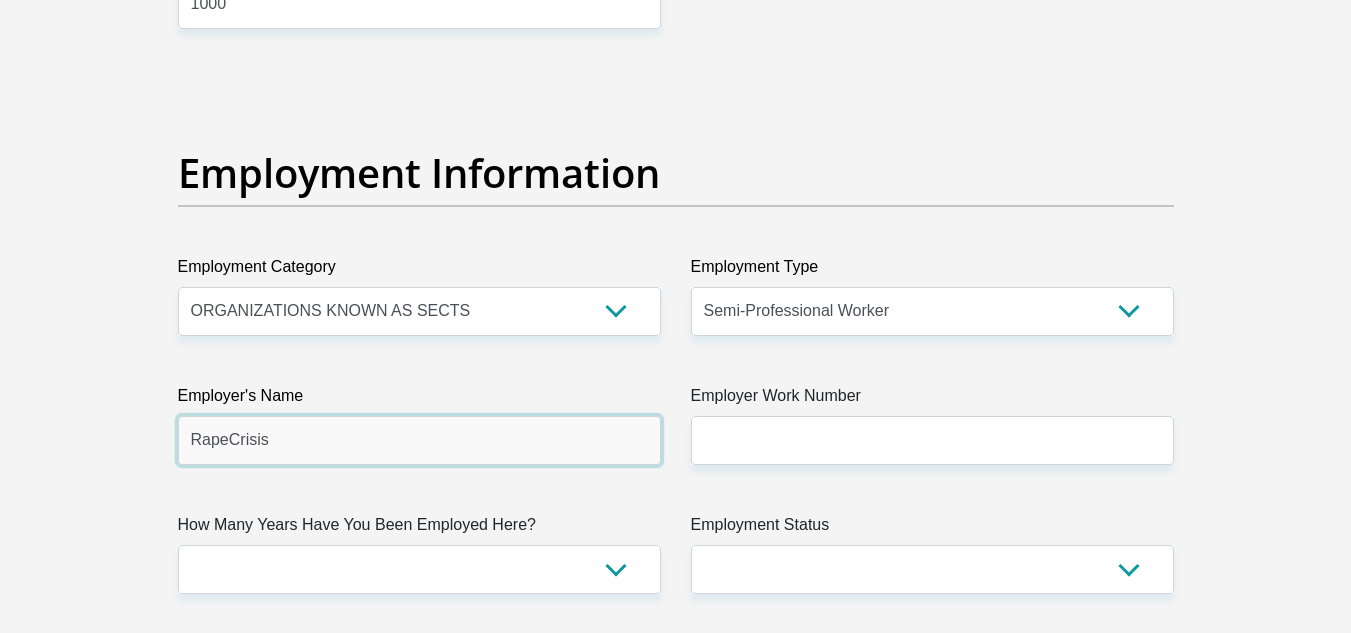 click on "RapeCrisis" at bounding box center [419, 440] 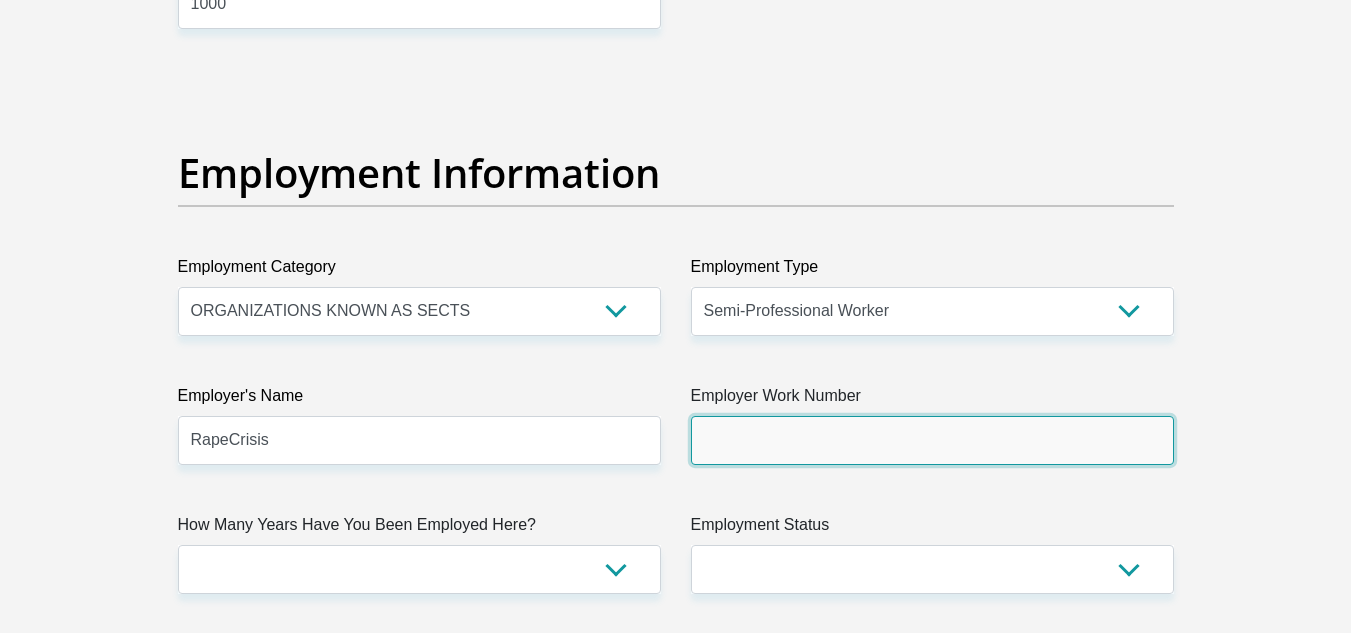 click on "Employer Work Number" at bounding box center [932, 440] 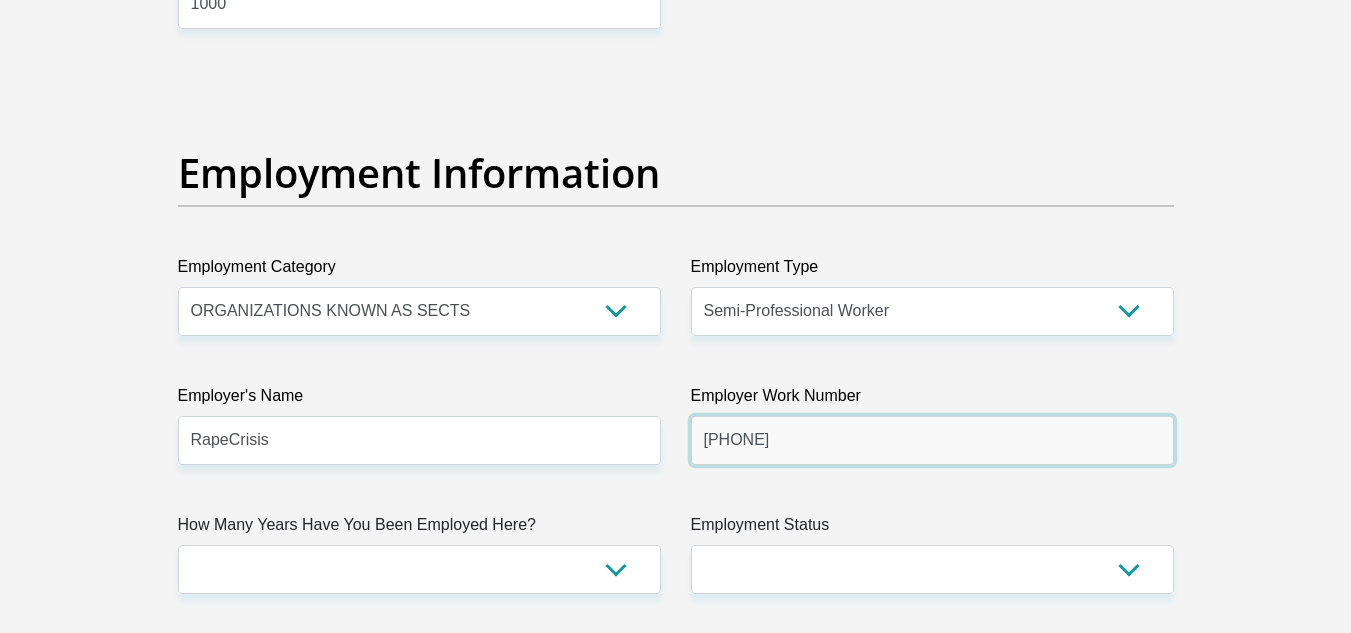 type on "[PHONE]" 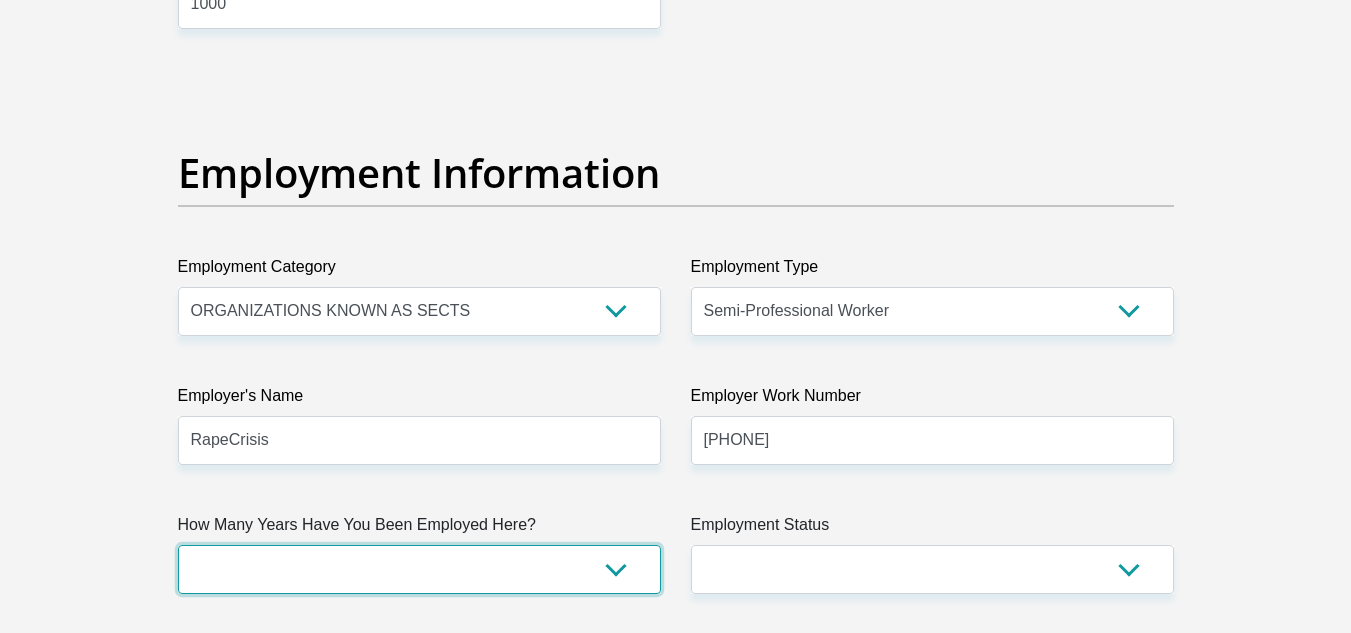 click on "less than 1 year
1-3 years
3-5 years
5+ years" at bounding box center [419, 569] 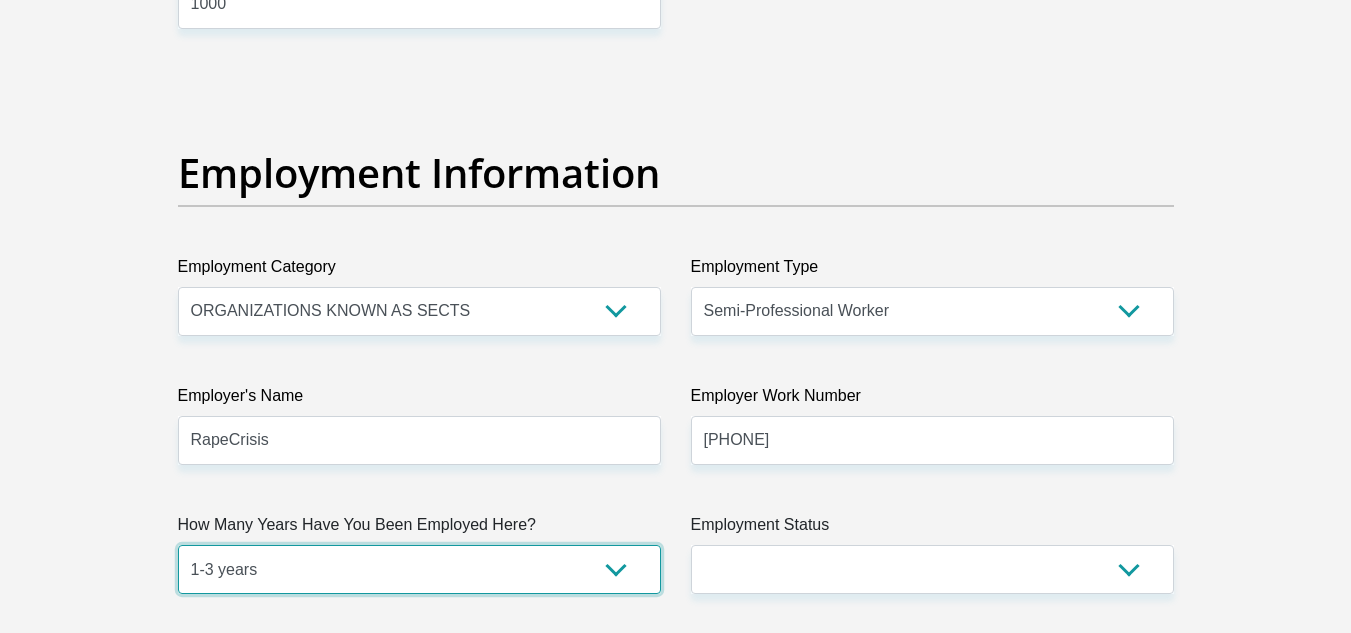 click on "less than 1 year
1-3 years
3-5 years
5+ years" at bounding box center (419, 569) 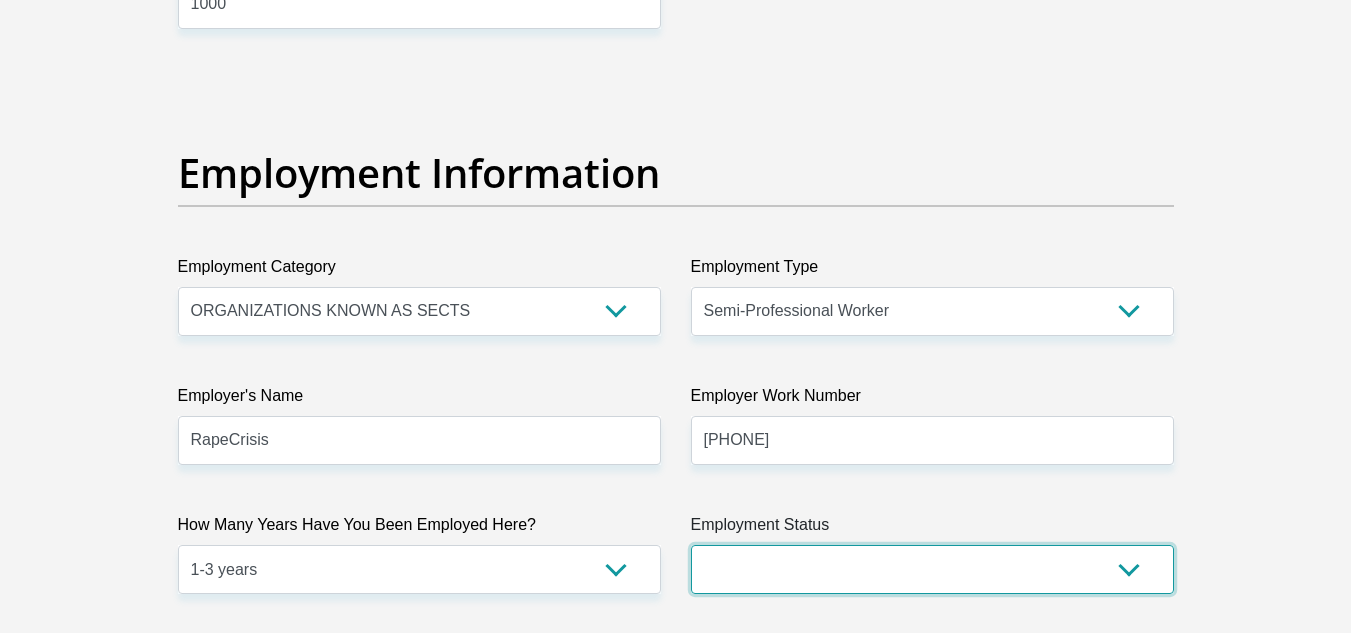 click on "Permanent/Full-time
Part-time/Casual
Contract Worker
Self-Employed
Housewife
Retired
Student
Medically Boarded
Disability
Unemployed" at bounding box center [932, 569] 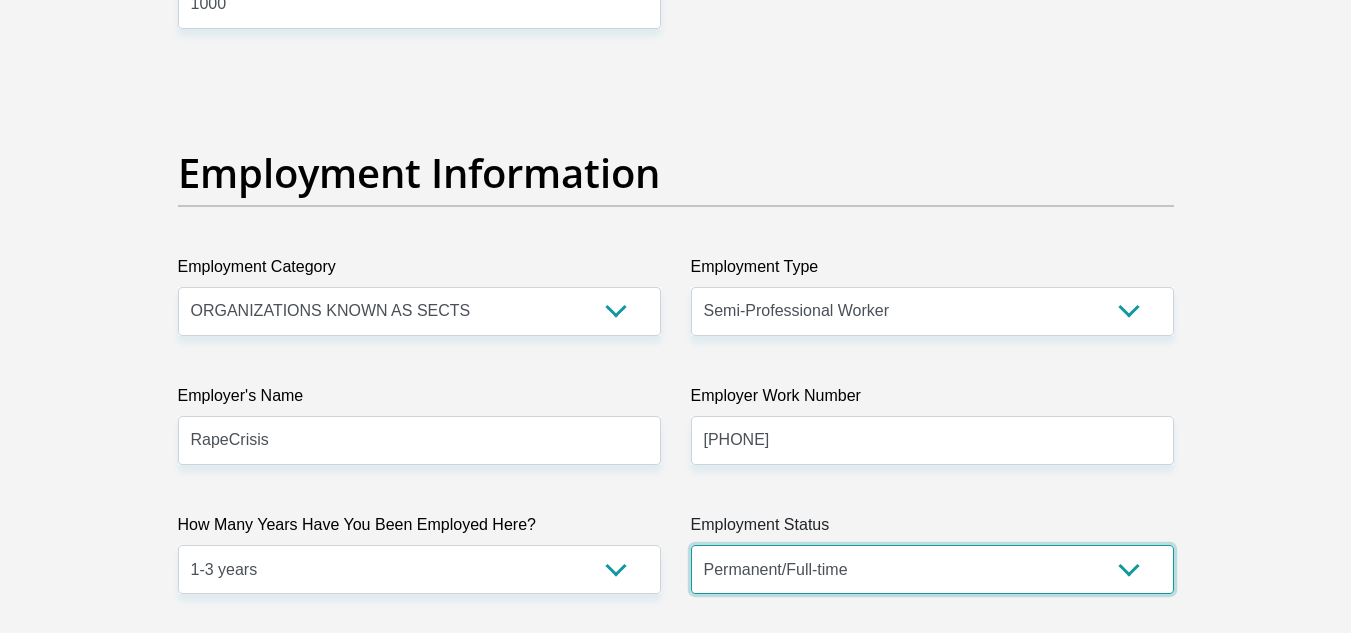 click on "Permanent/Full-time
Part-time/Casual
Contract Worker
Self-Employed
Housewife
Retired
Student
Medically Boarded
Disability
Unemployed" at bounding box center (932, 569) 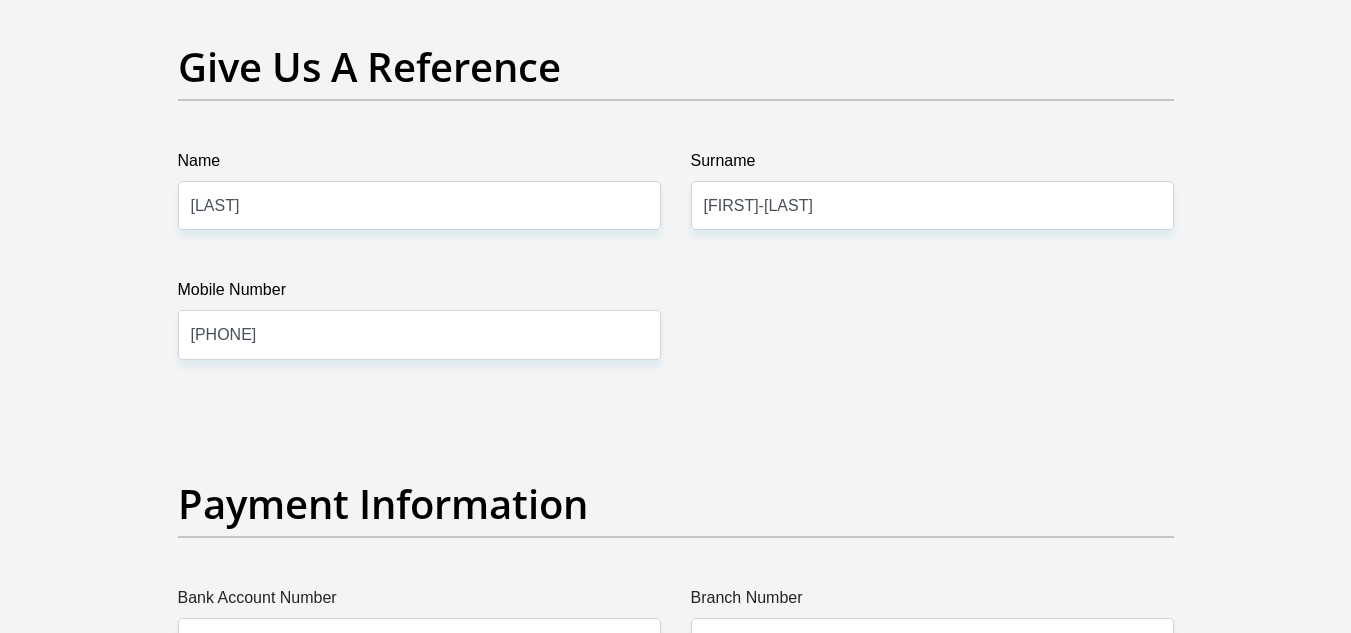 scroll, scrollTop: 4200, scrollLeft: 0, axis: vertical 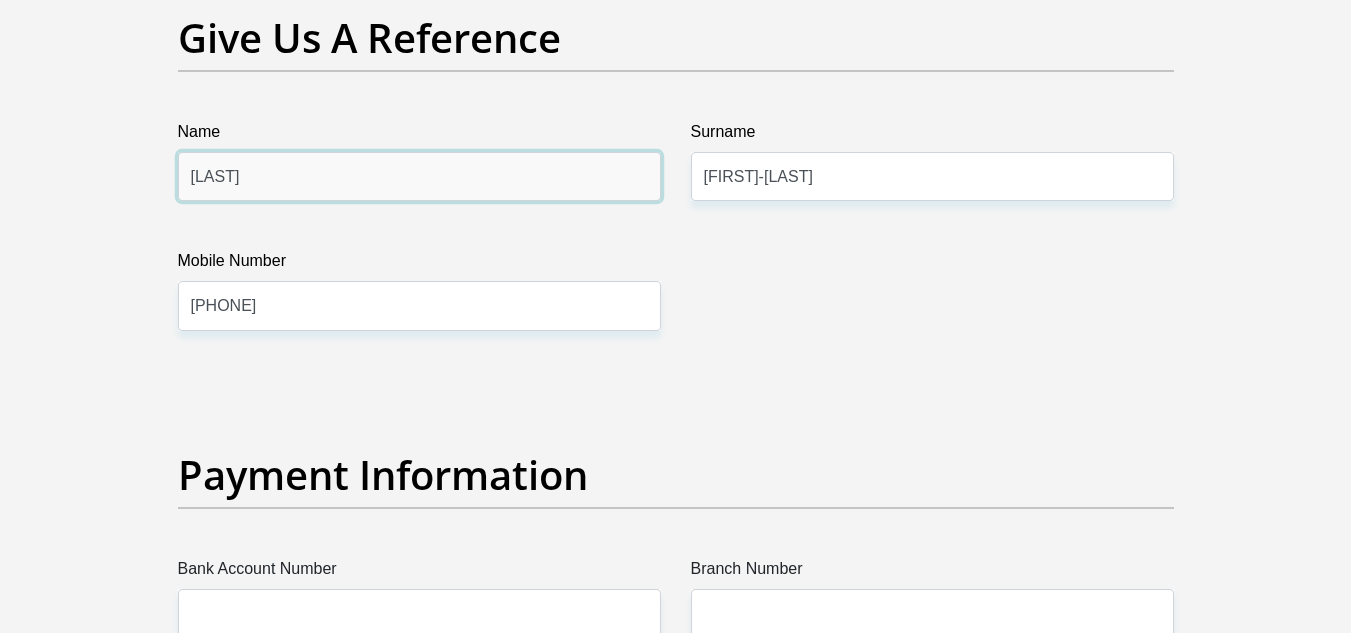 click on "[LAST]" at bounding box center (419, 176) 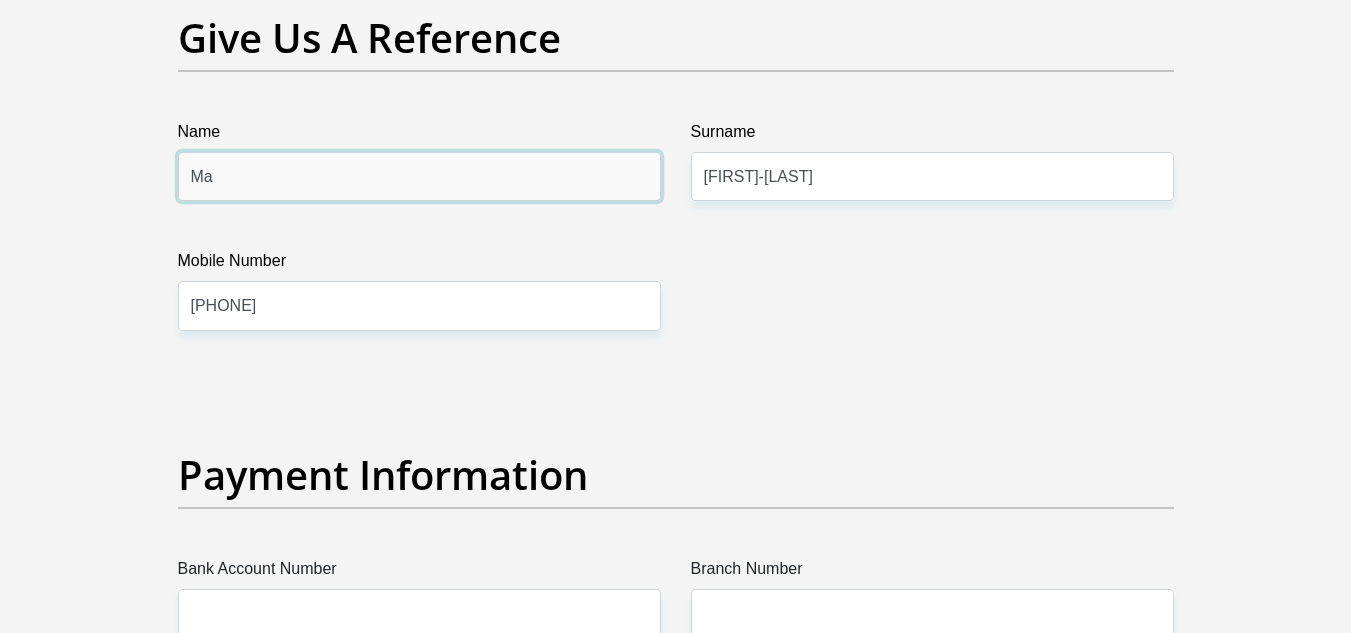 type on "M" 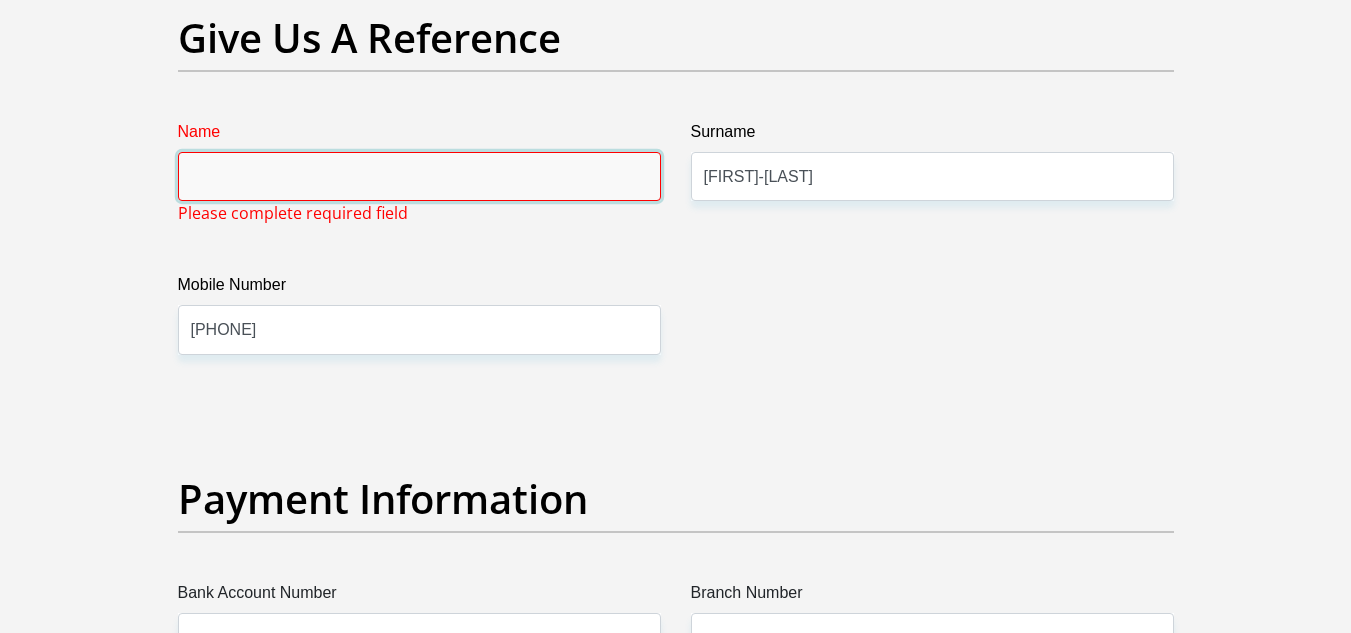 type on "n" 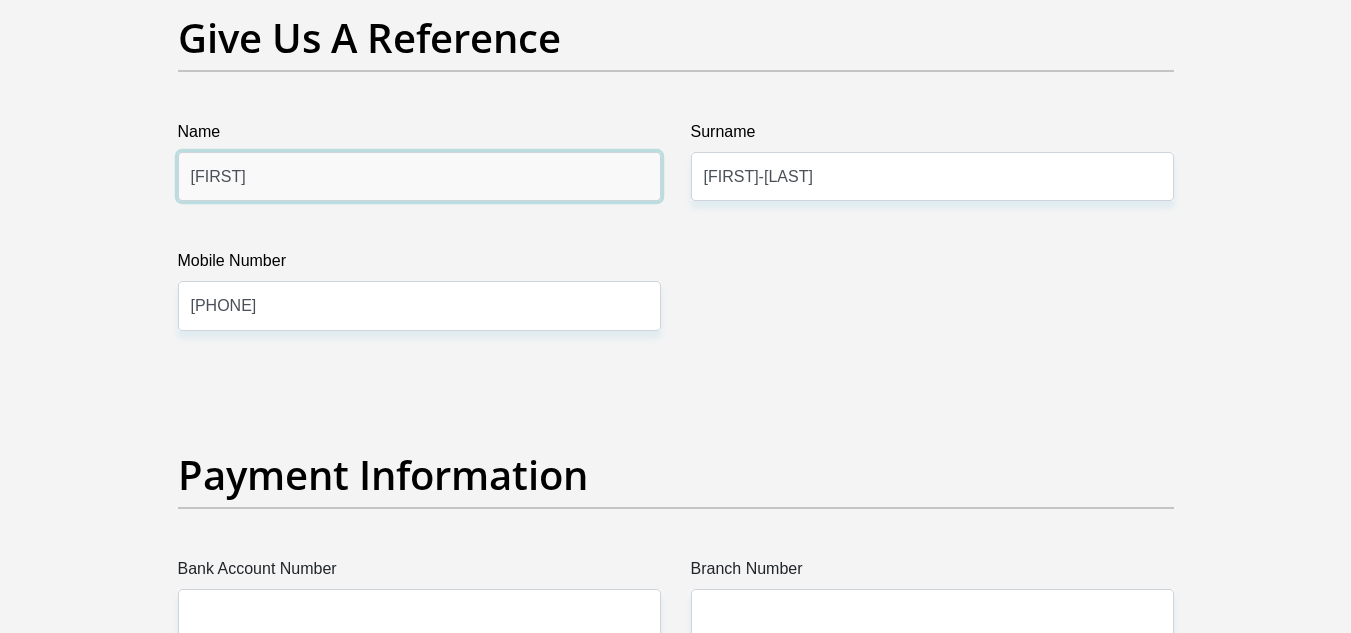 type on "[FIRST]" 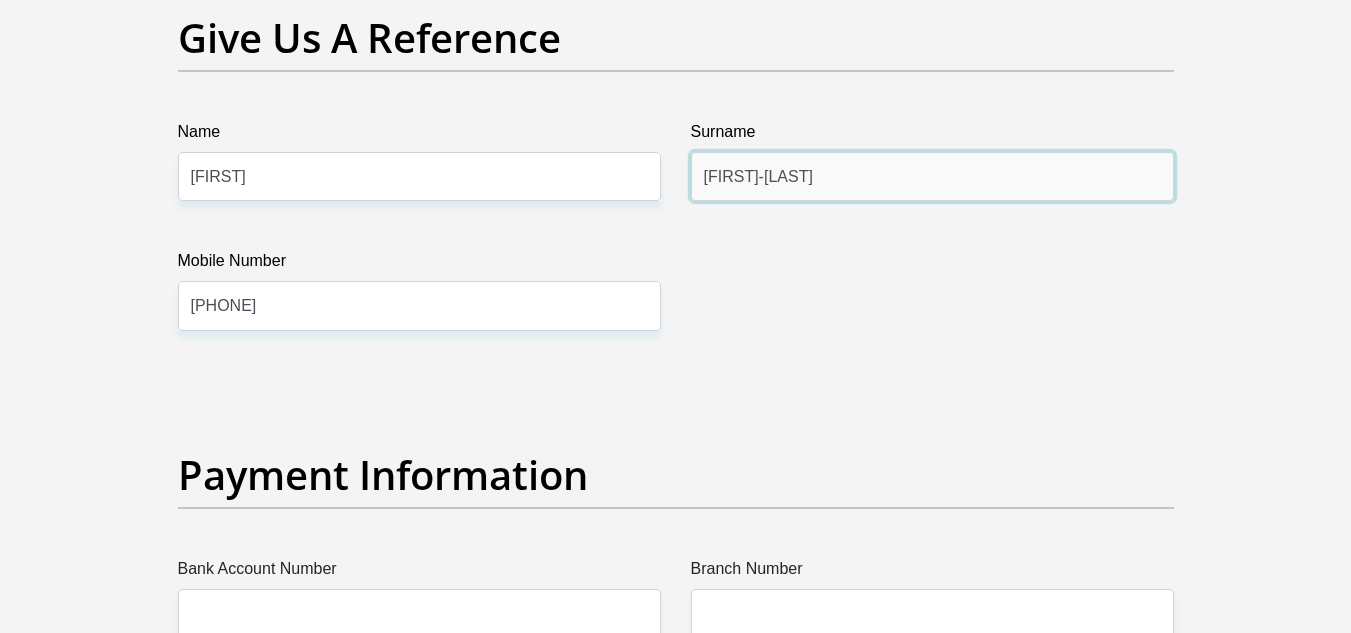 click on "[FIRST]-[LAST]" at bounding box center (932, 176) 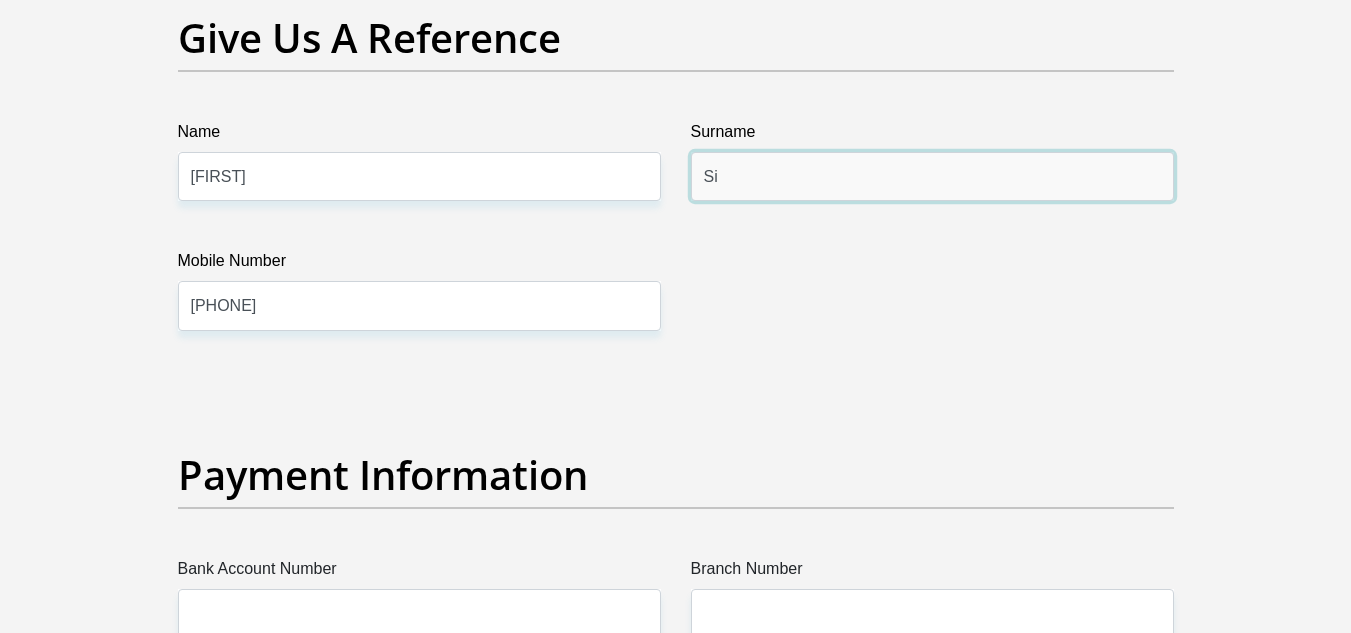 type on "S" 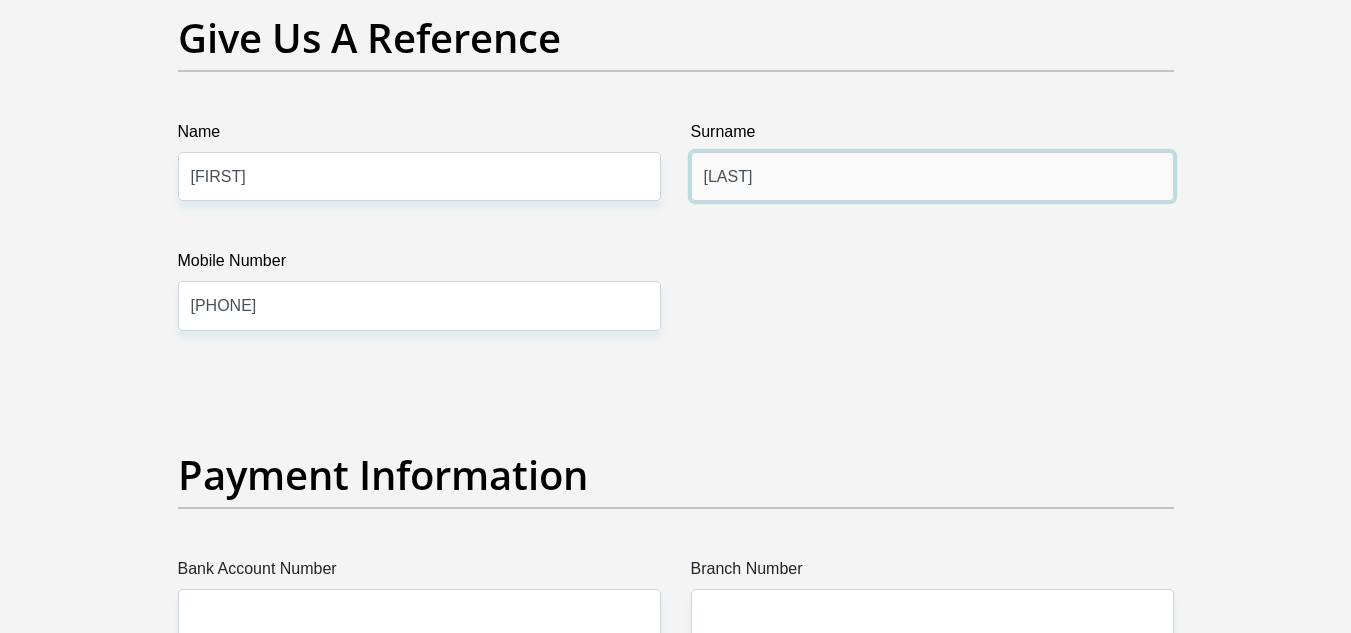 type on "[LAST]" 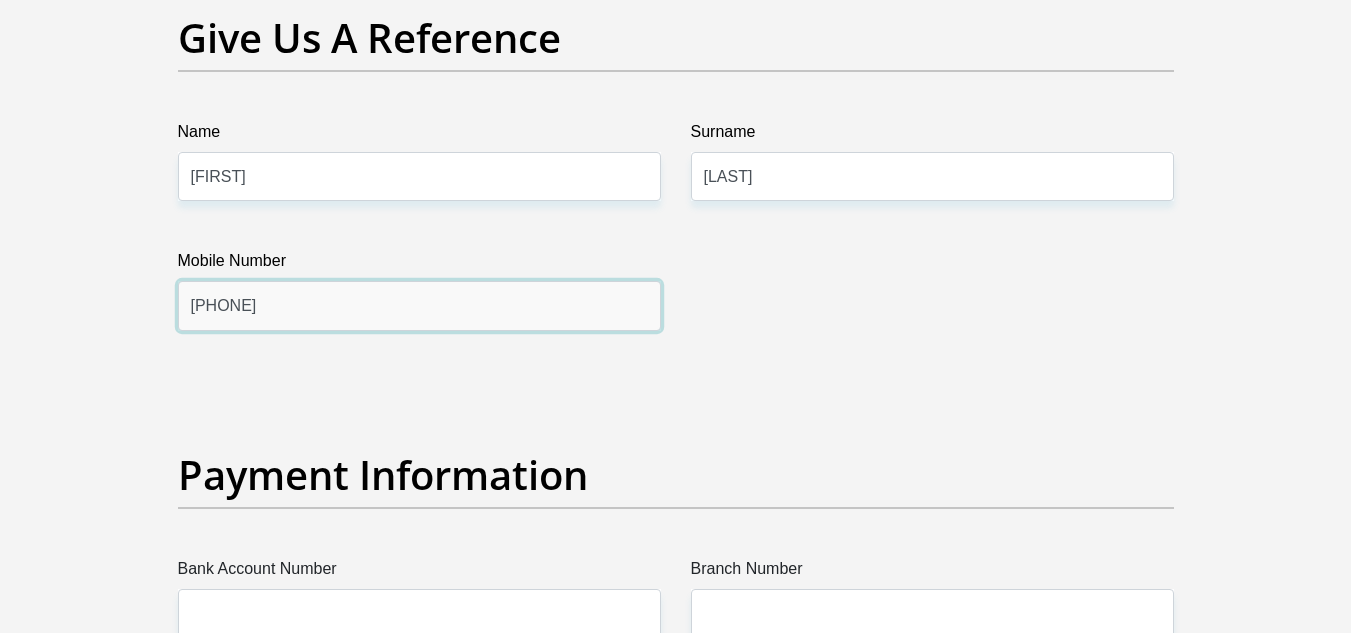 click on "[PHONE]" at bounding box center (419, 305) 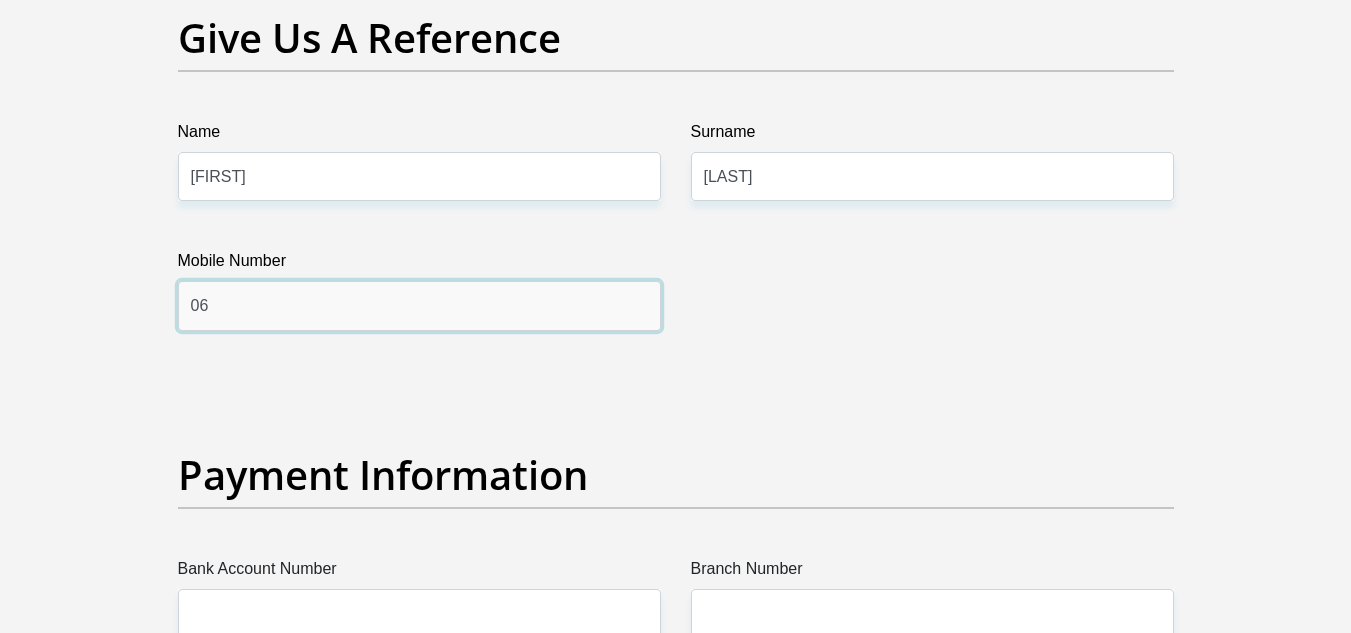 type on "0" 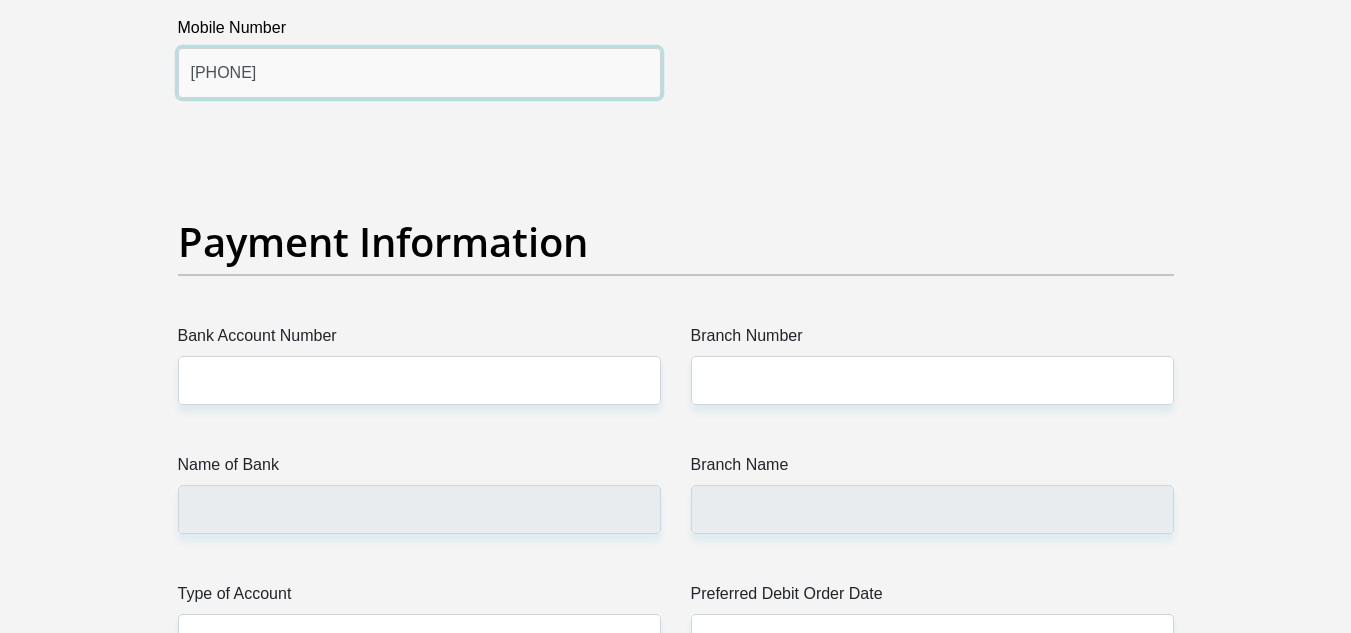 scroll, scrollTop: 4500, scrollLeft: 0, axis: vertical 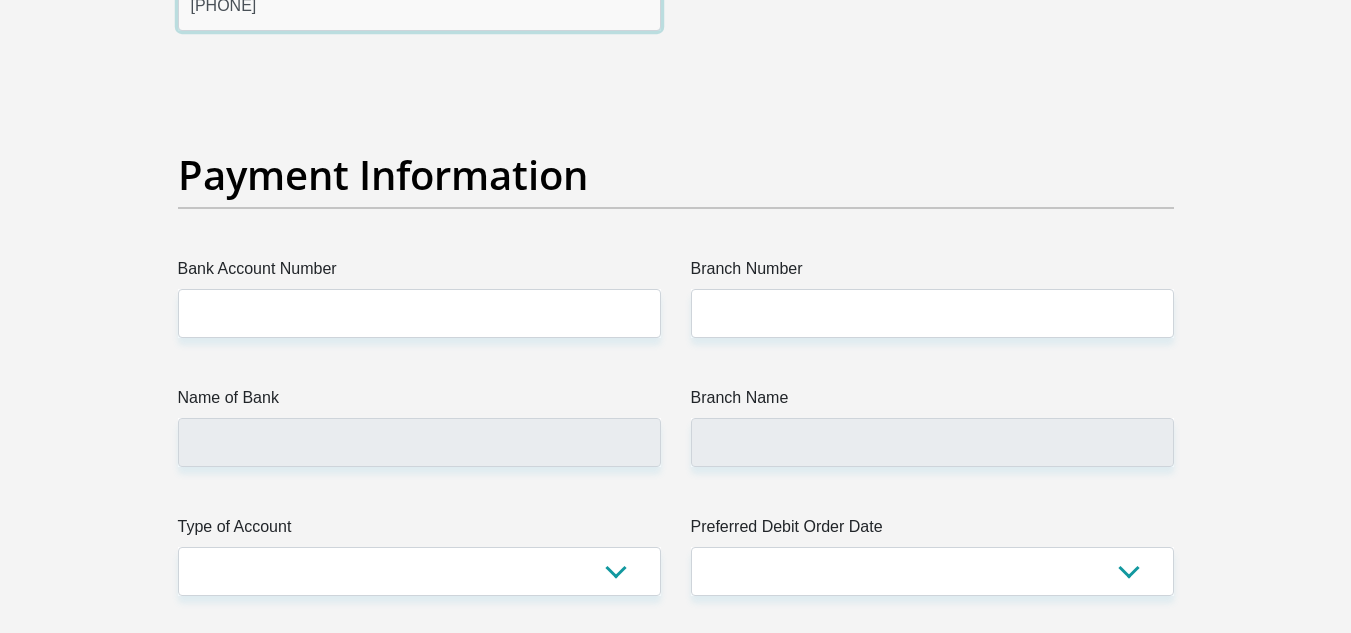 type on "[PHONE]" 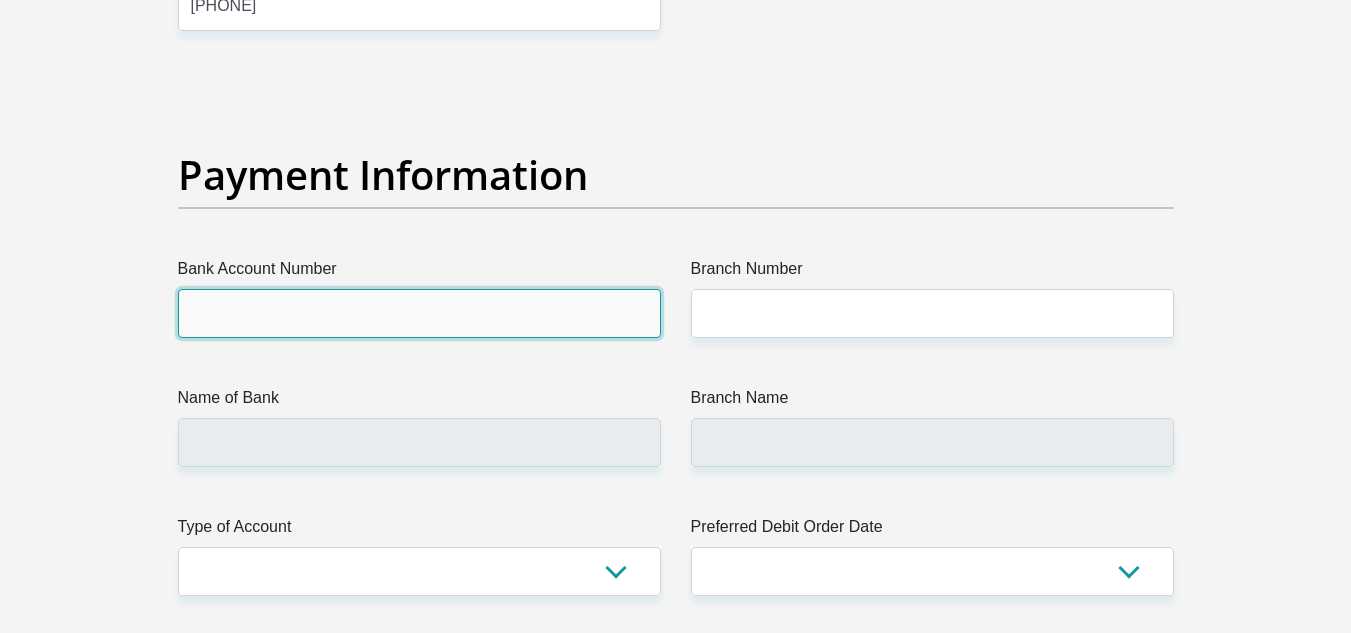click on "Bank Account Number" at bounding box center [419, 313] 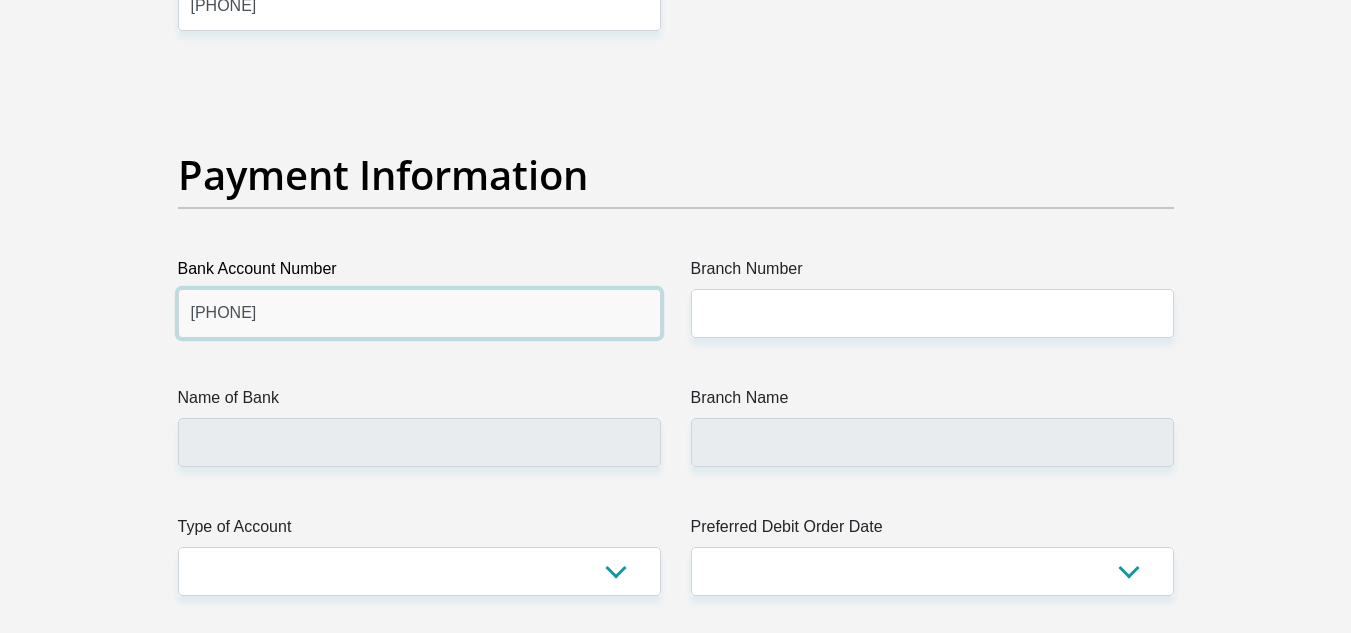 type on "[PHONE]" 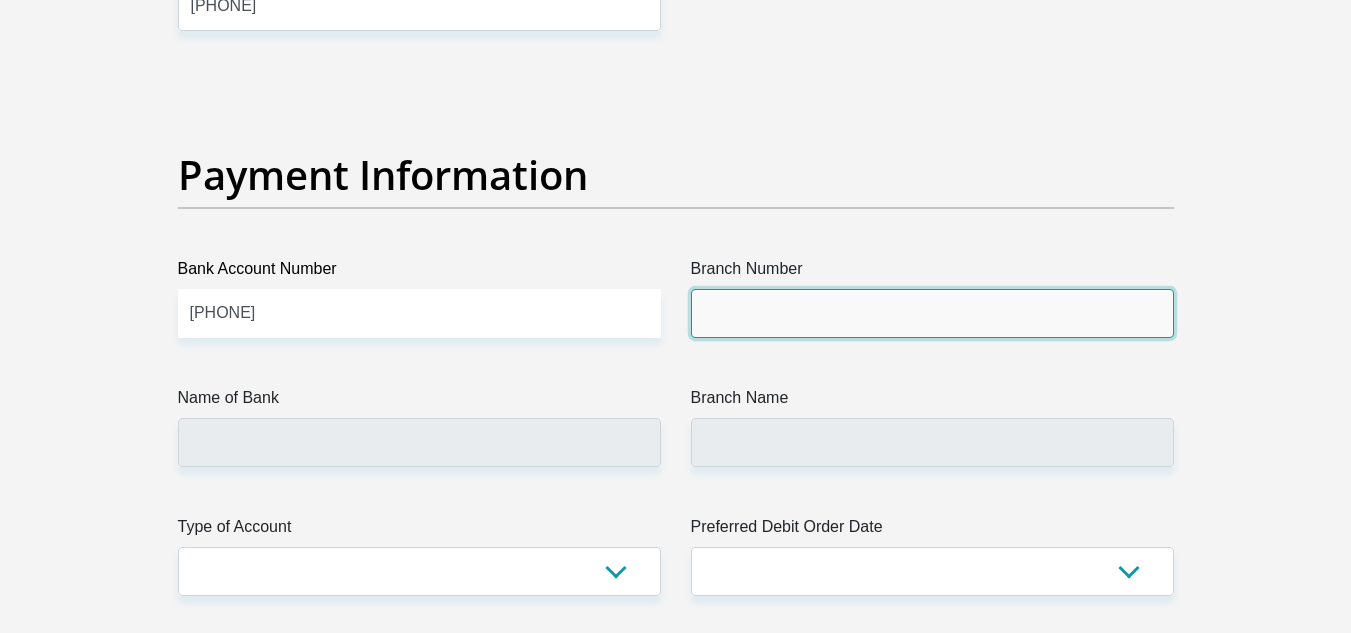 click on "Branch Number" at bounding box center [932, 313] 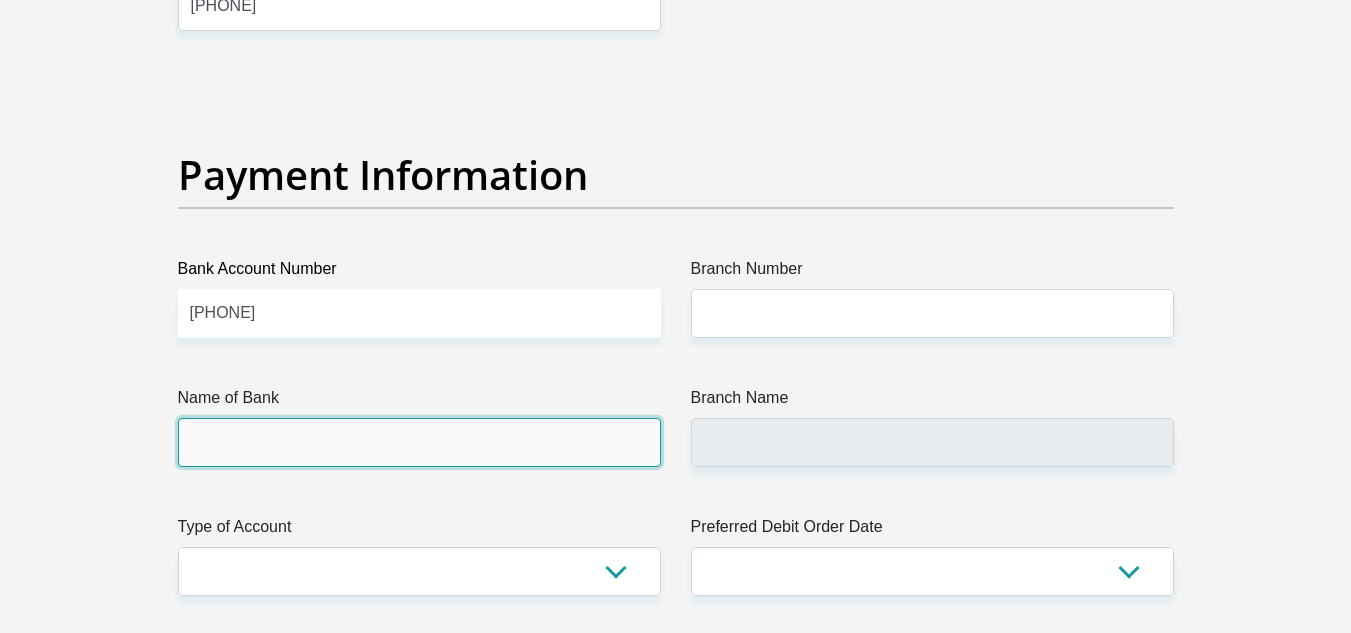 click on "Name of Bank" at bounding box center (419, 442) 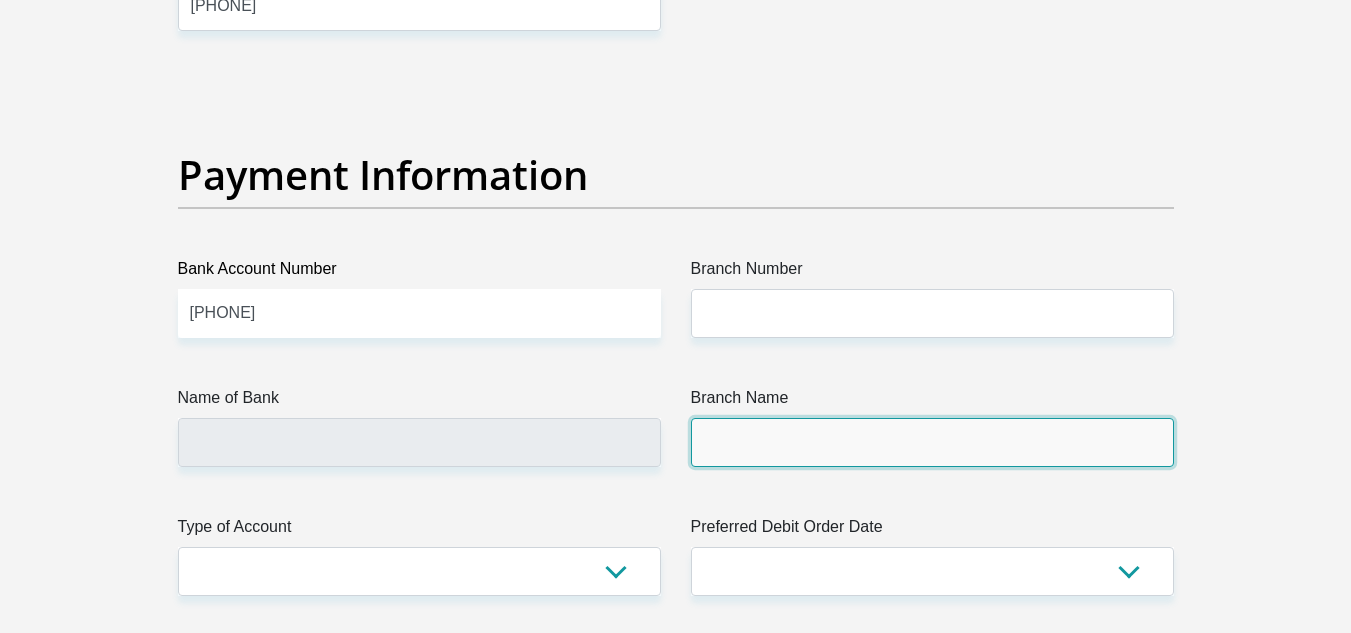 click on "Branch Name" at bounding box center [932, 442] 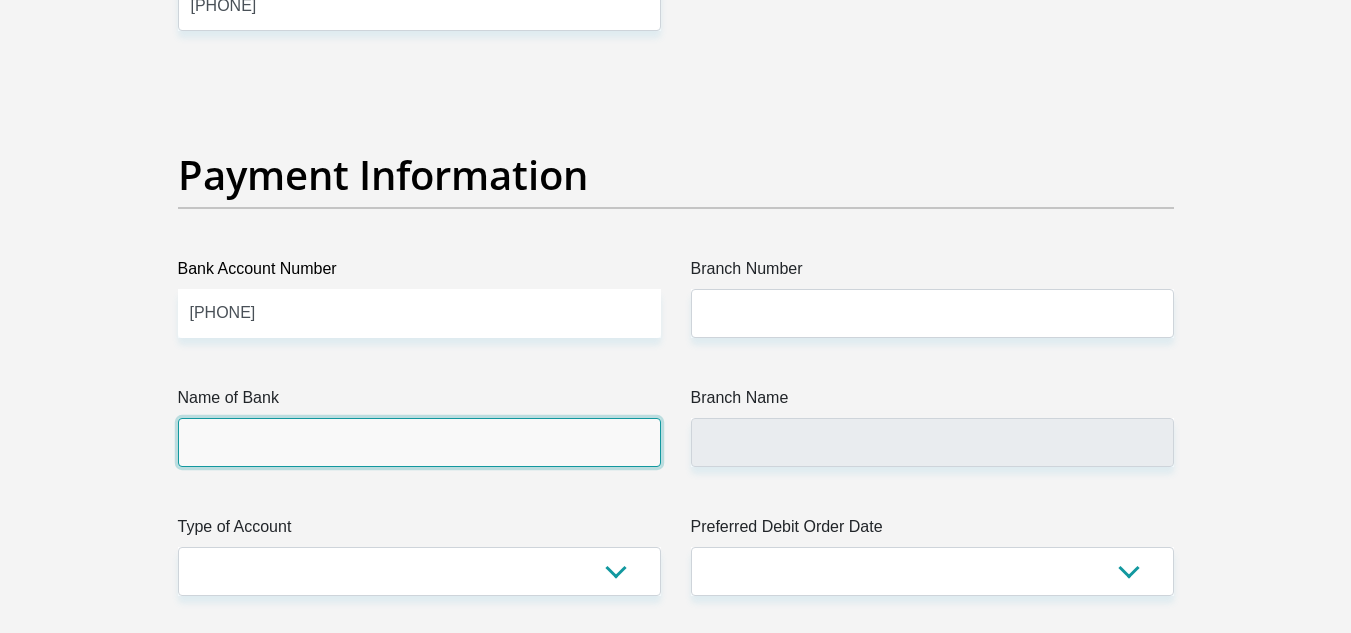 click on "Name of Bank" at bounding box center (419, 442) 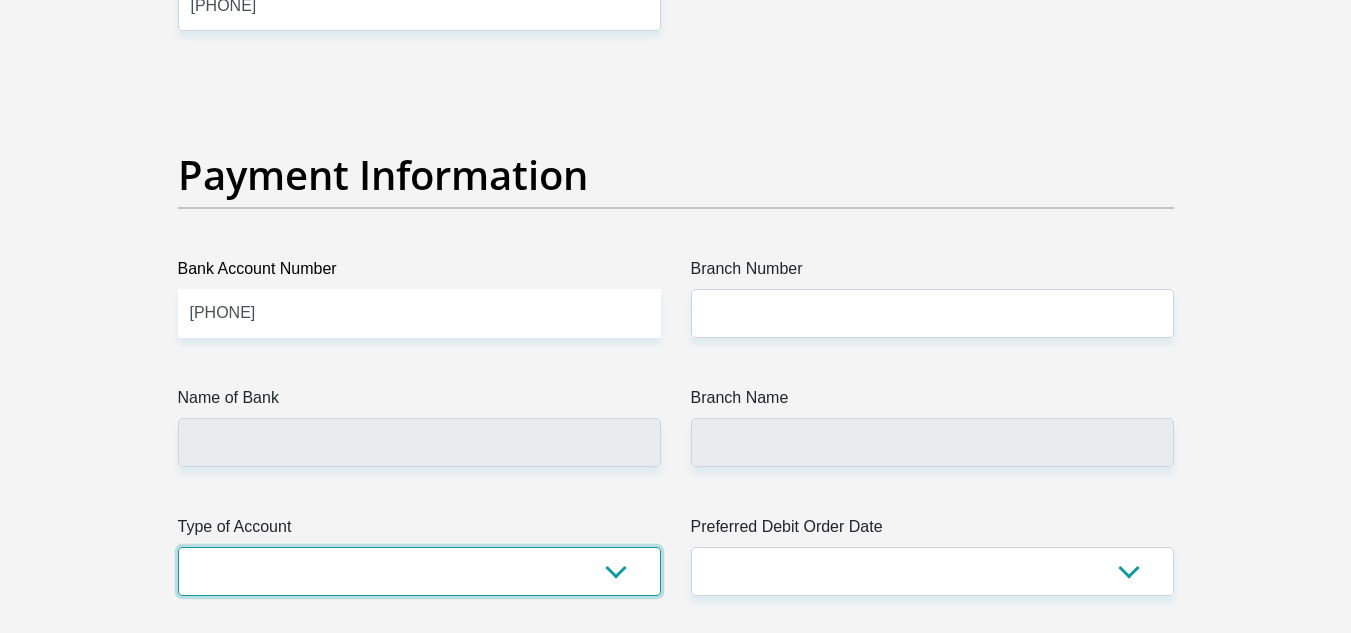 click on "Cheque
Savings" at bounding box center (419, 571) 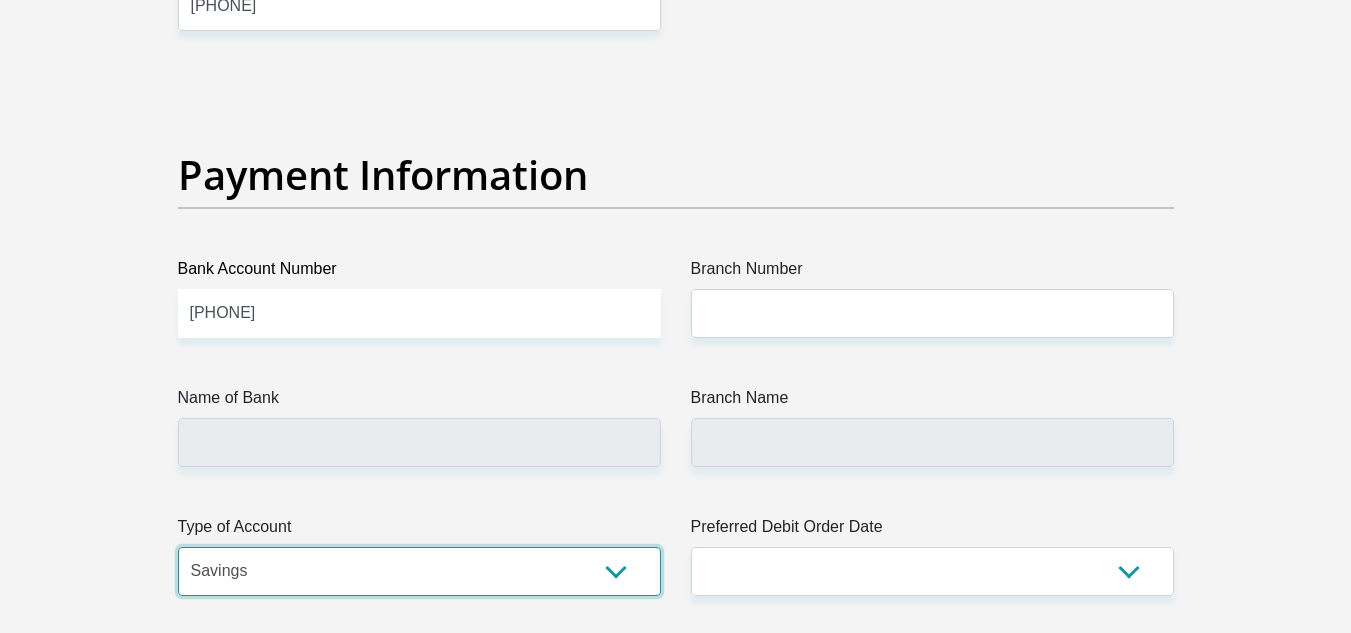 click on "Cheque
Savings" at bounding box center (419, 571) 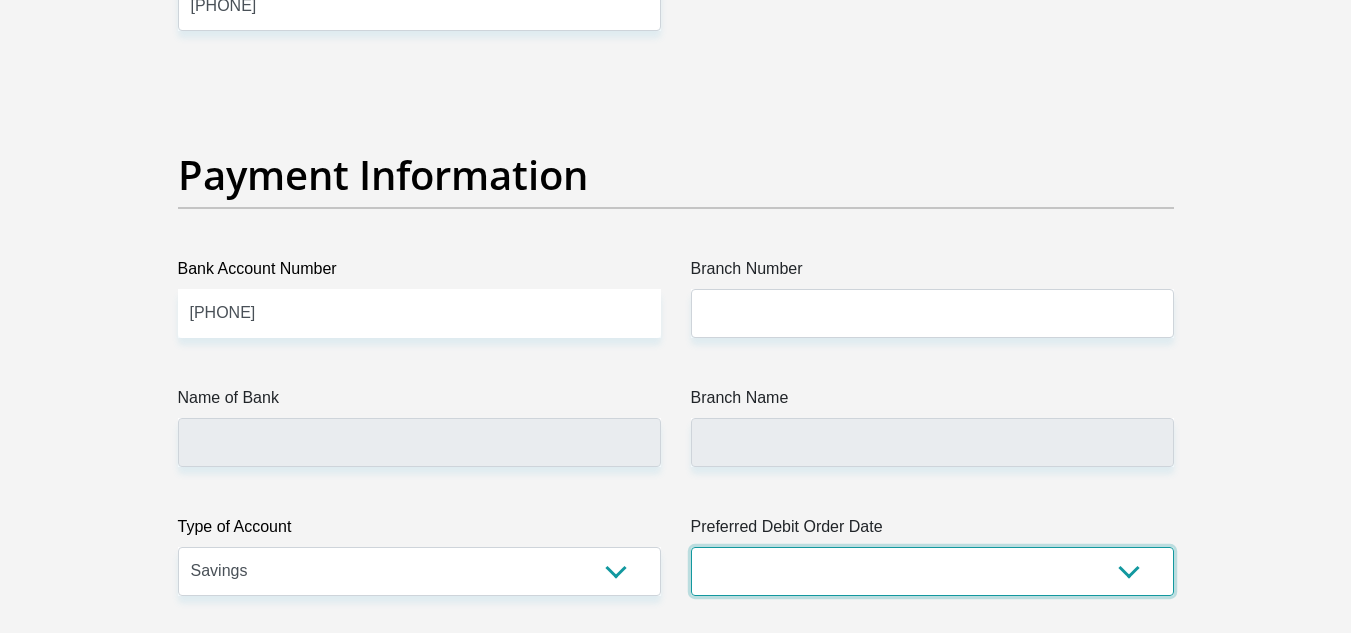 click on "1st
2nd
3rd
4th
5th
7th
18th
19th
20th
21st
22nd
23rd
24th
25th
26th
27th
28th
29th
30th" at bounding box center (932, 571) 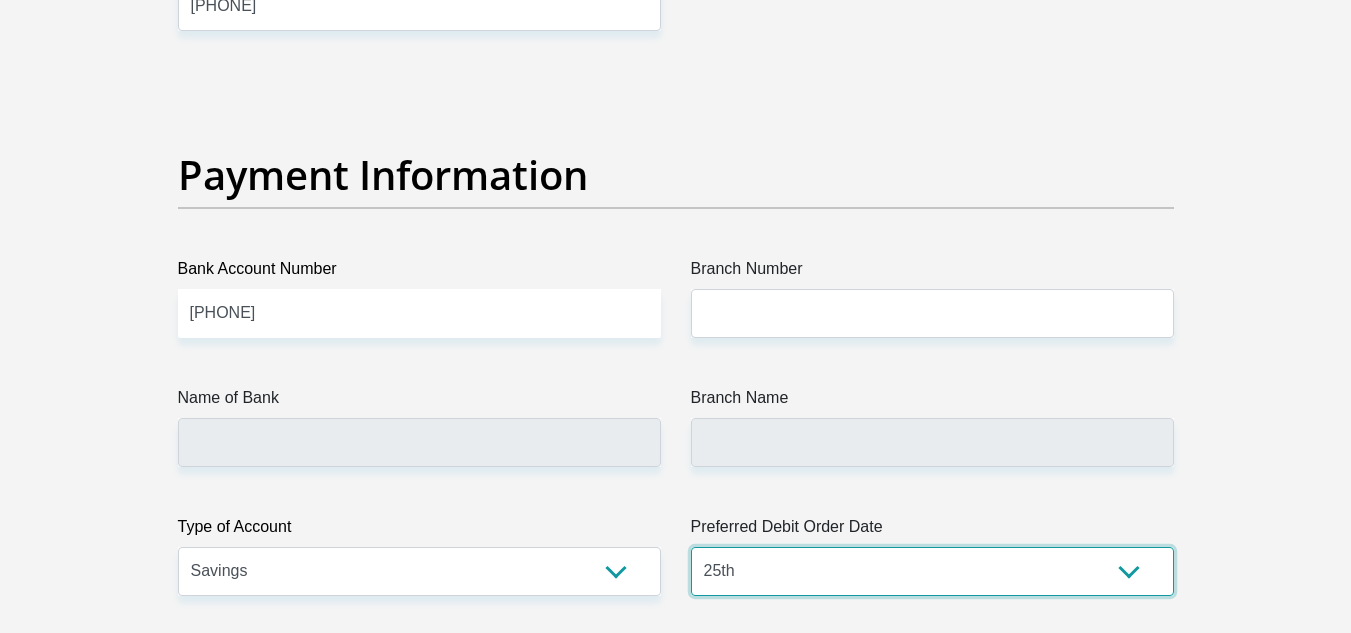 click on "1st
2nd
3rd
4th
5th
7th
18th
19th
20th
21st
22nd
23rd
24th
25th
26th
27th
28th
29th
30th" at bounding box center [932, 571] 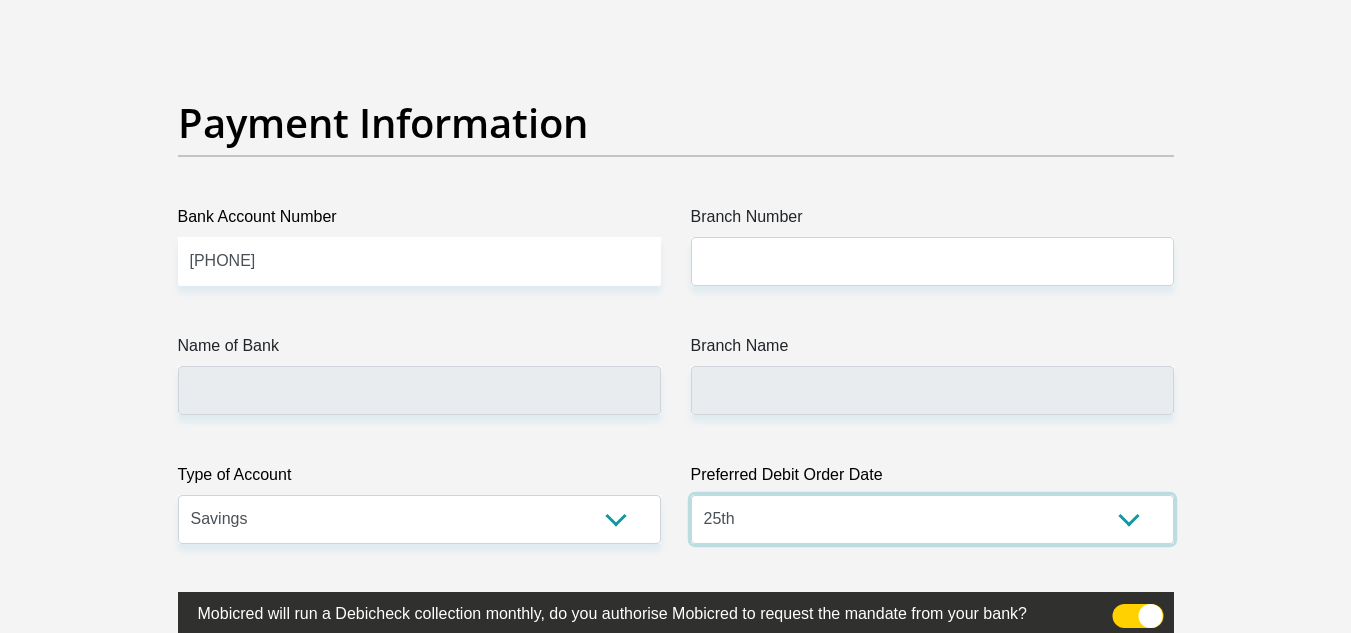 scroll, scrollTop: 4600, scrollLeft: 0, axis: vertical 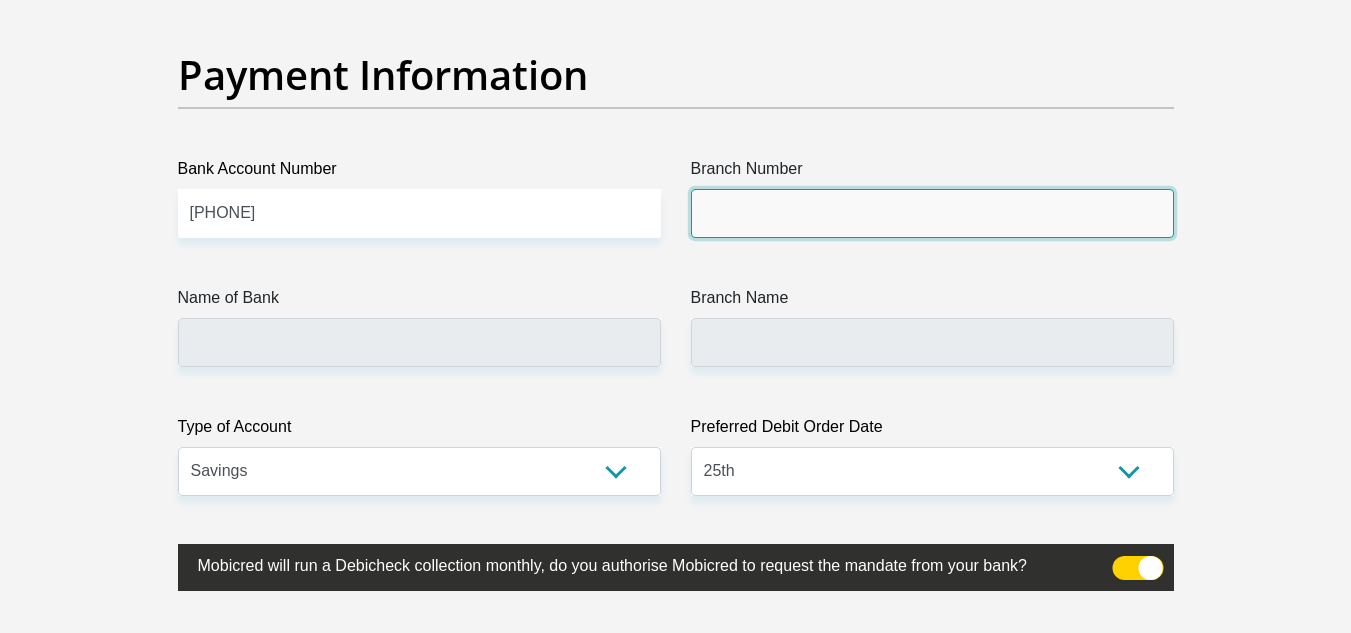 click on "Branch Number" at bounding box center [932, 213] 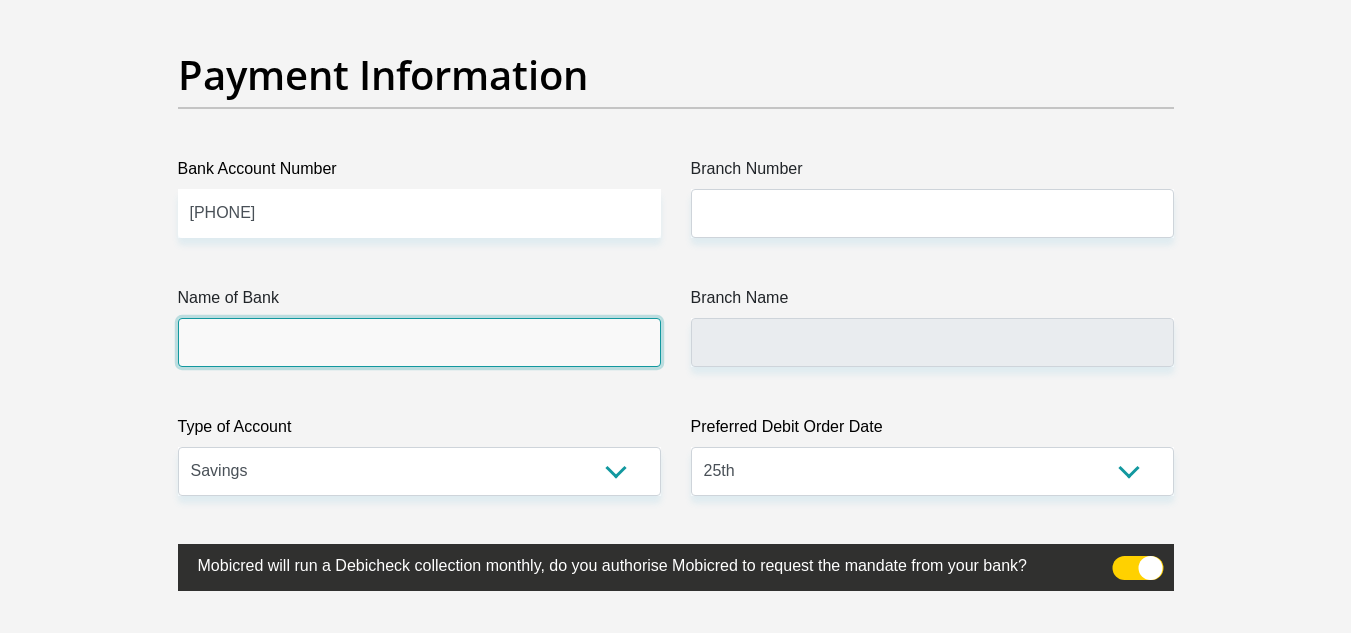 click on "Name of Bank" at bounding box center (419, 342) 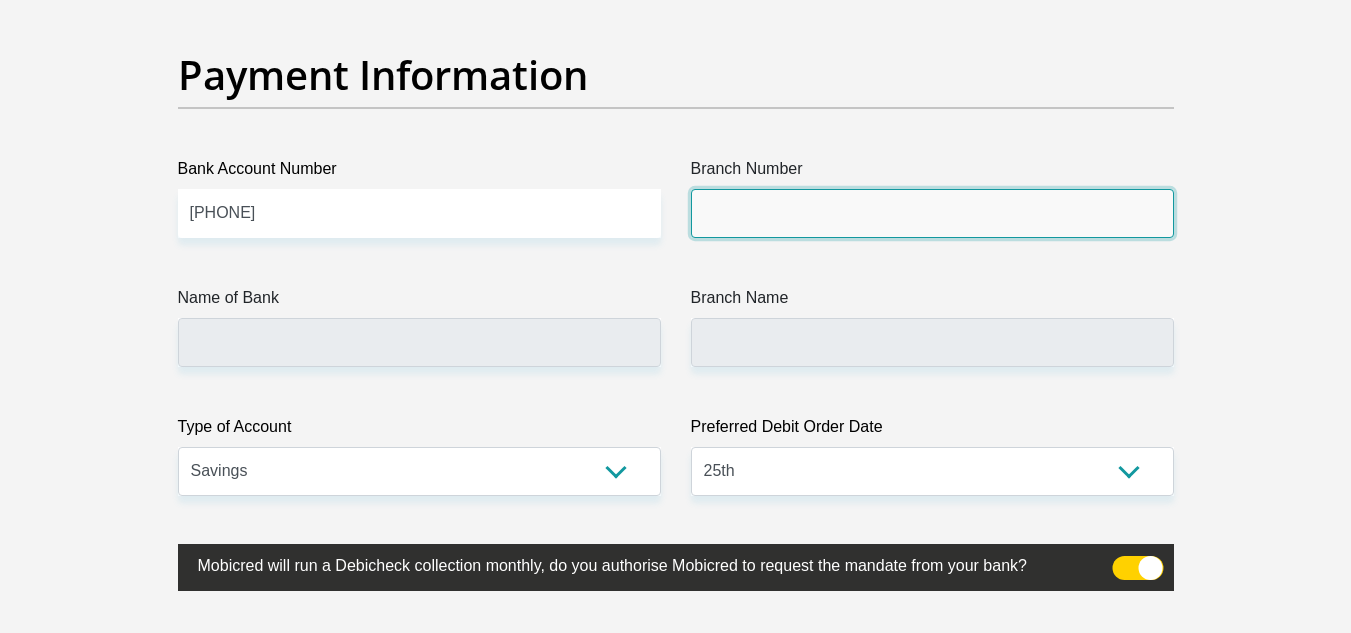 click on "Branch Number" at bounding box center (932, 213) 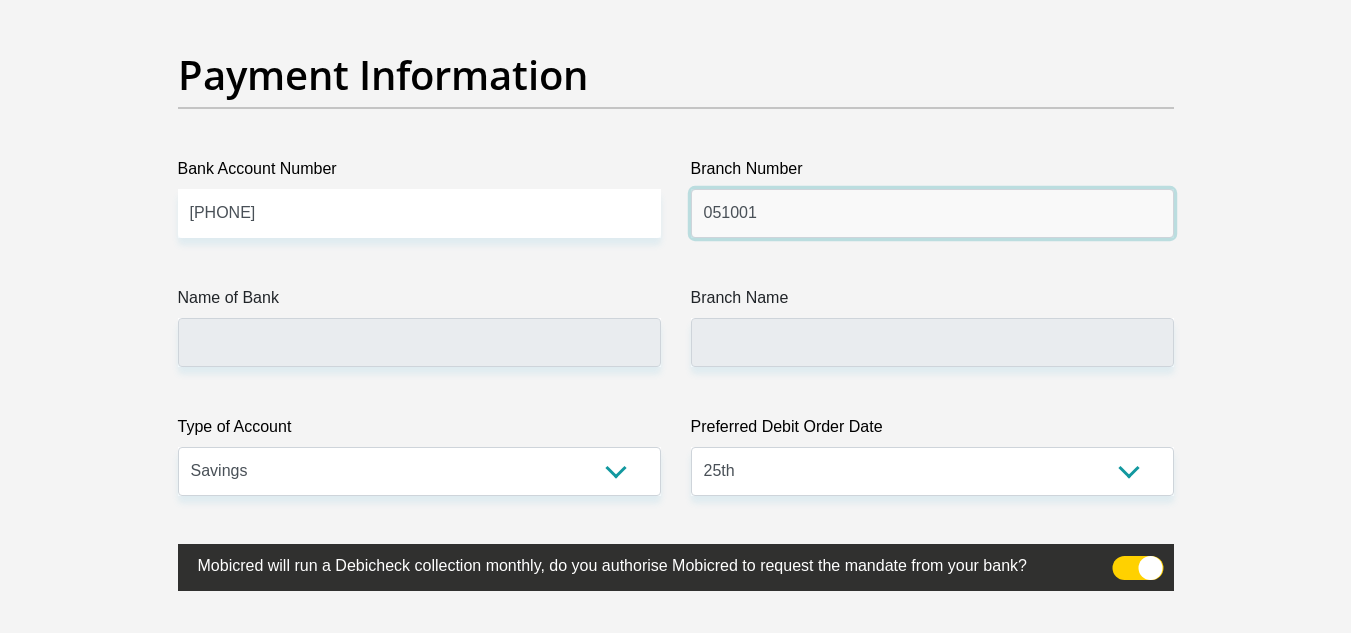type on "051001" 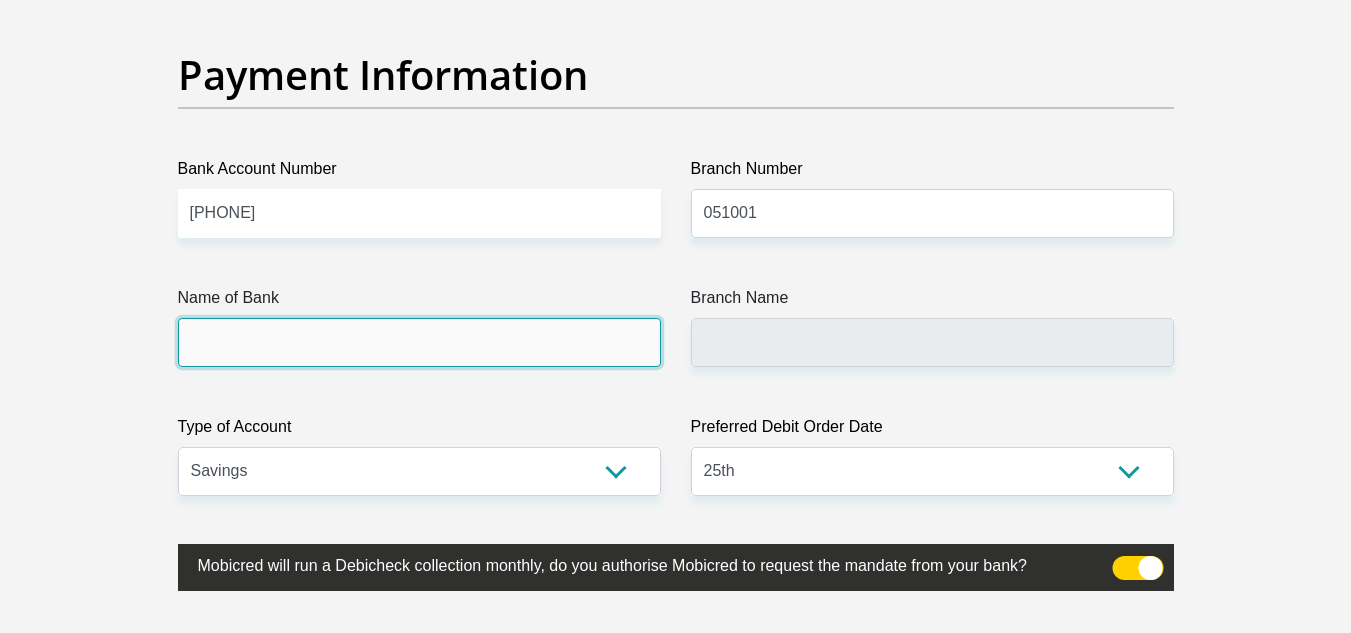 click on "Name of Bank" at bounding box center [419, 342] 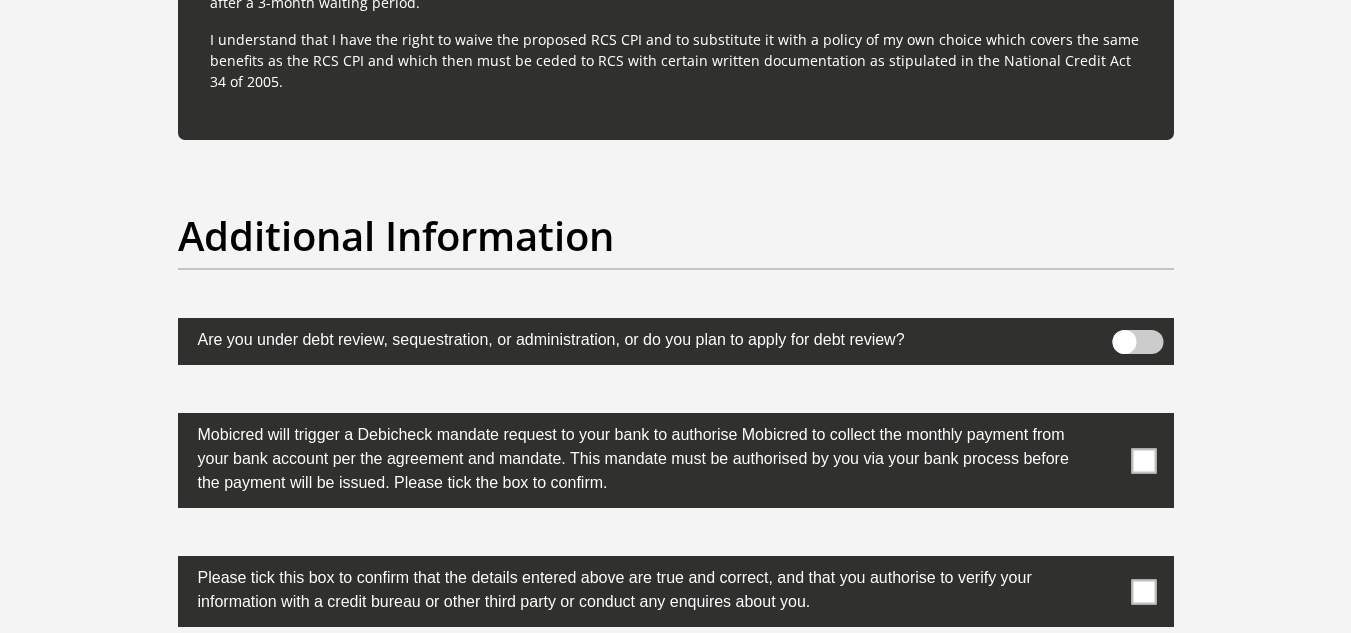 scroll, scrollTop: 6200, scrollLeft: 0, axis: vertical 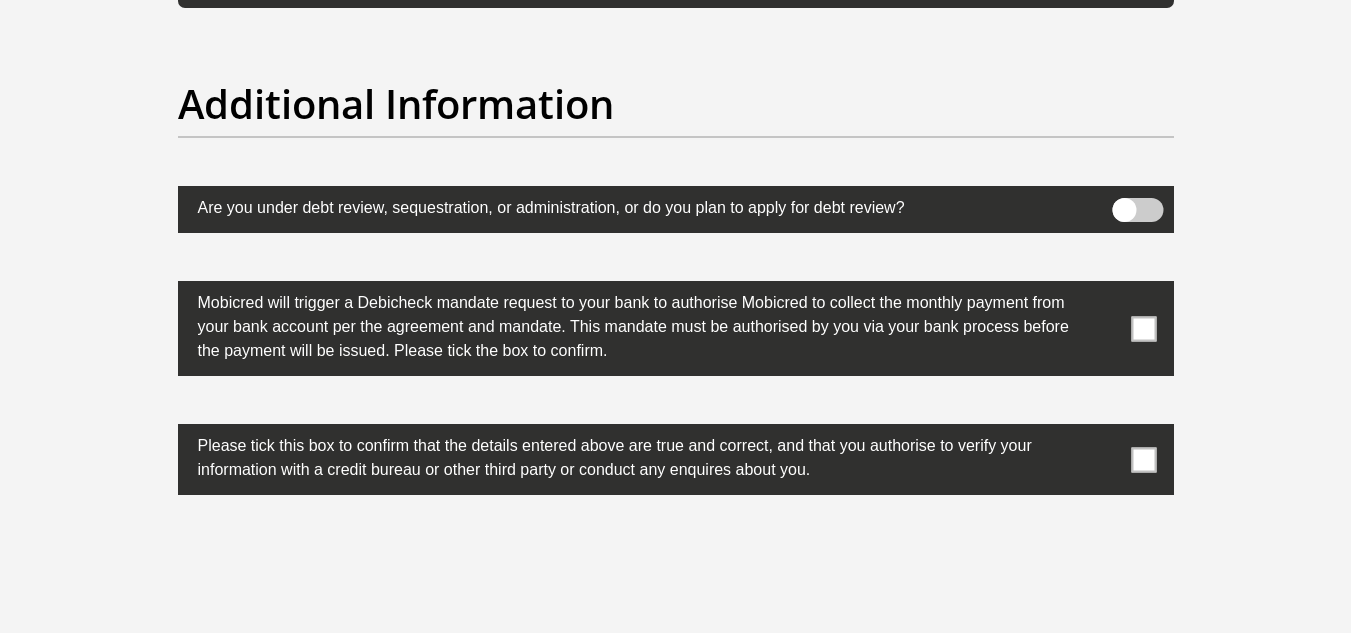 click at bounding box center (1143, 328) 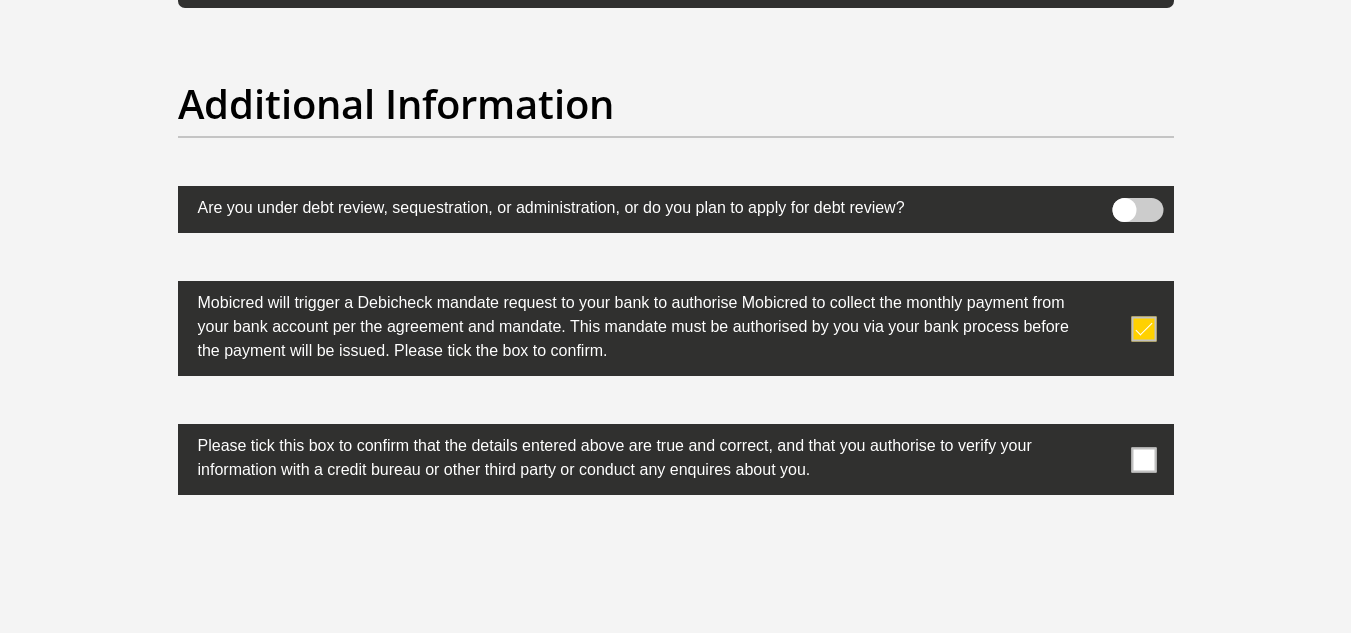 click at bounding box center [1143, 459] 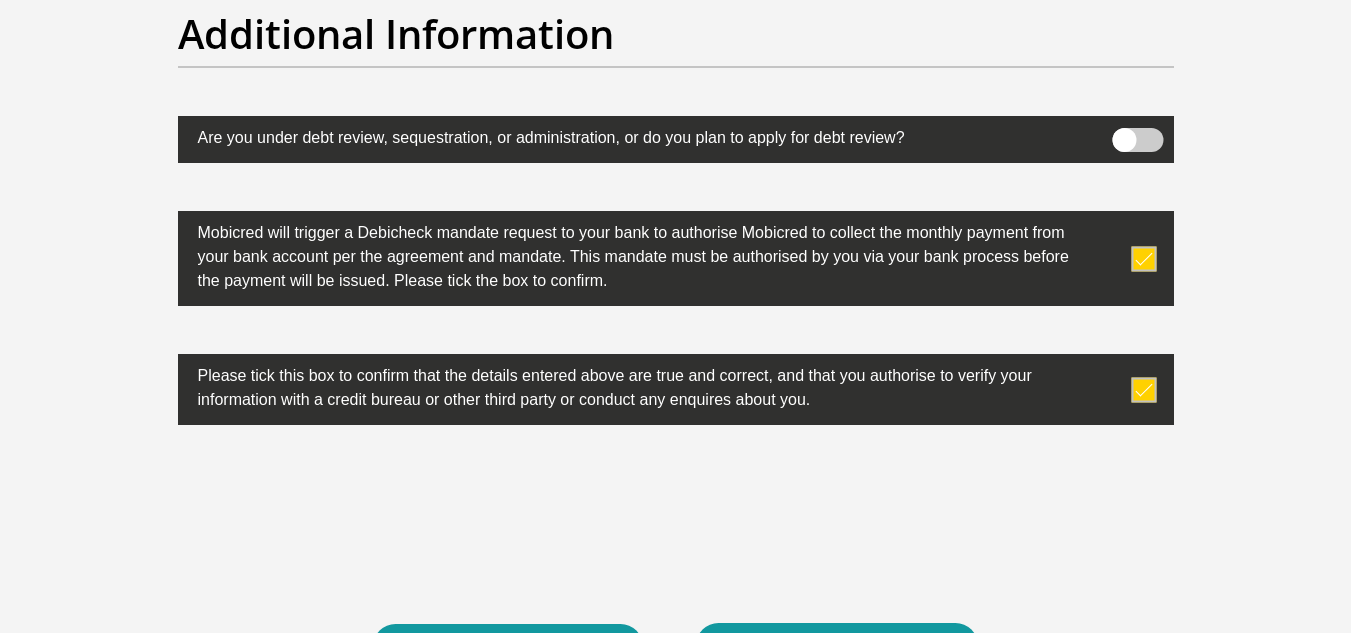 scroll, scrollTop: 6300, scrollLeft: 0, axis: vertical 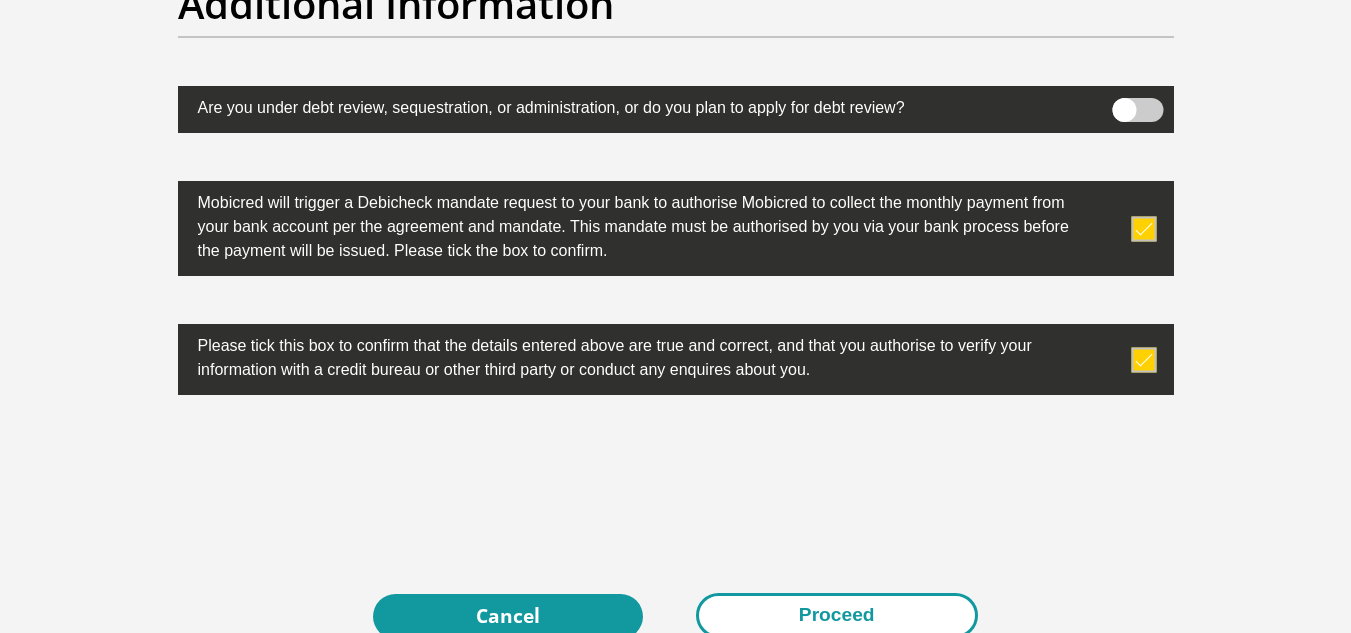 click on "Proceed" at bounding box center (837, 615) 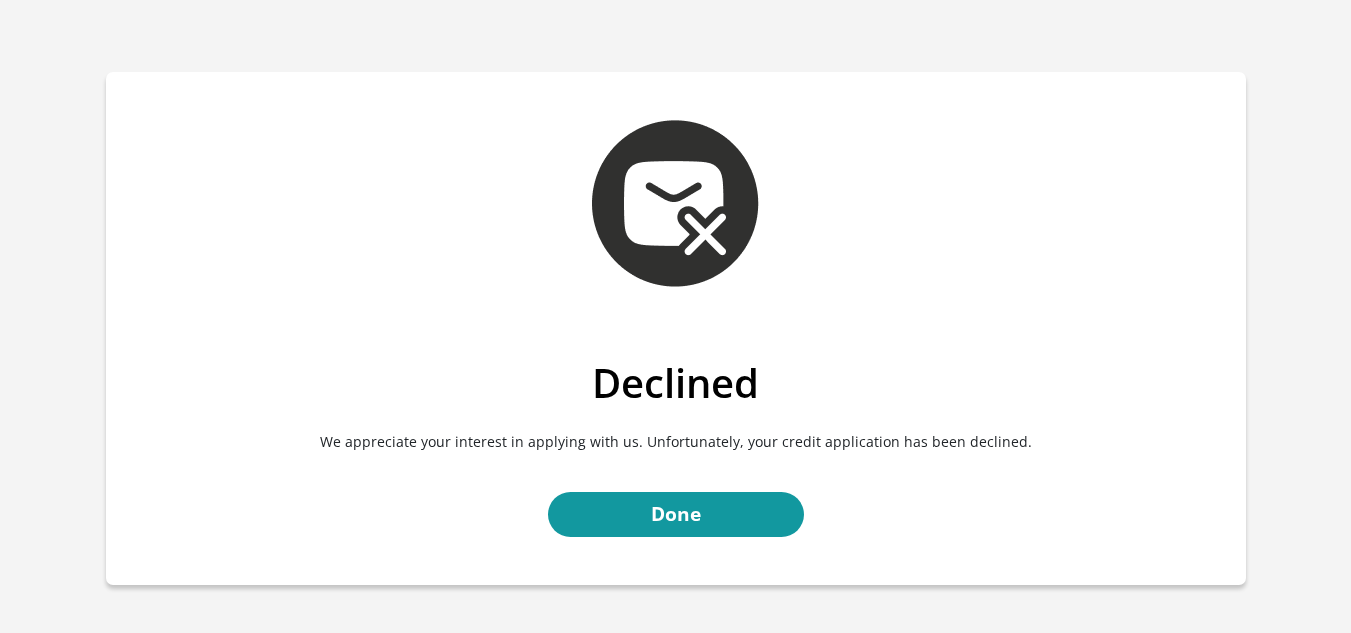 scroll, scrollTop: 0, scrollLeft: 0, axis: both 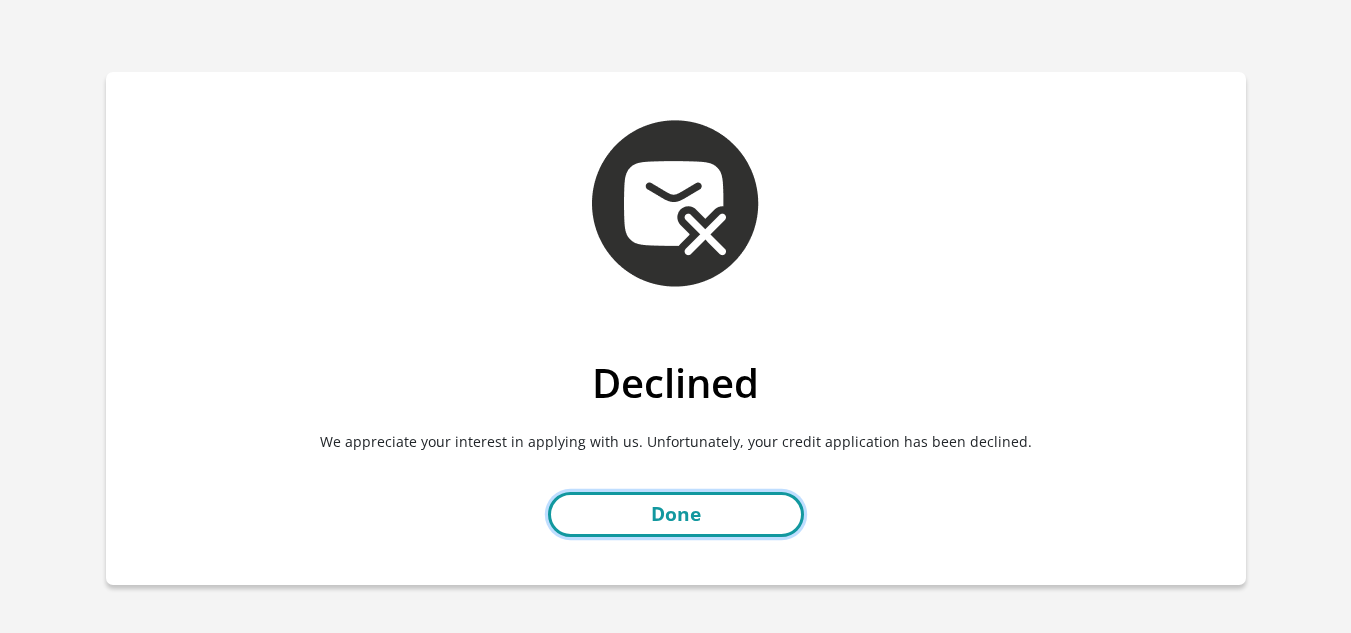 click on "Done" at bounding box center (676, 514) 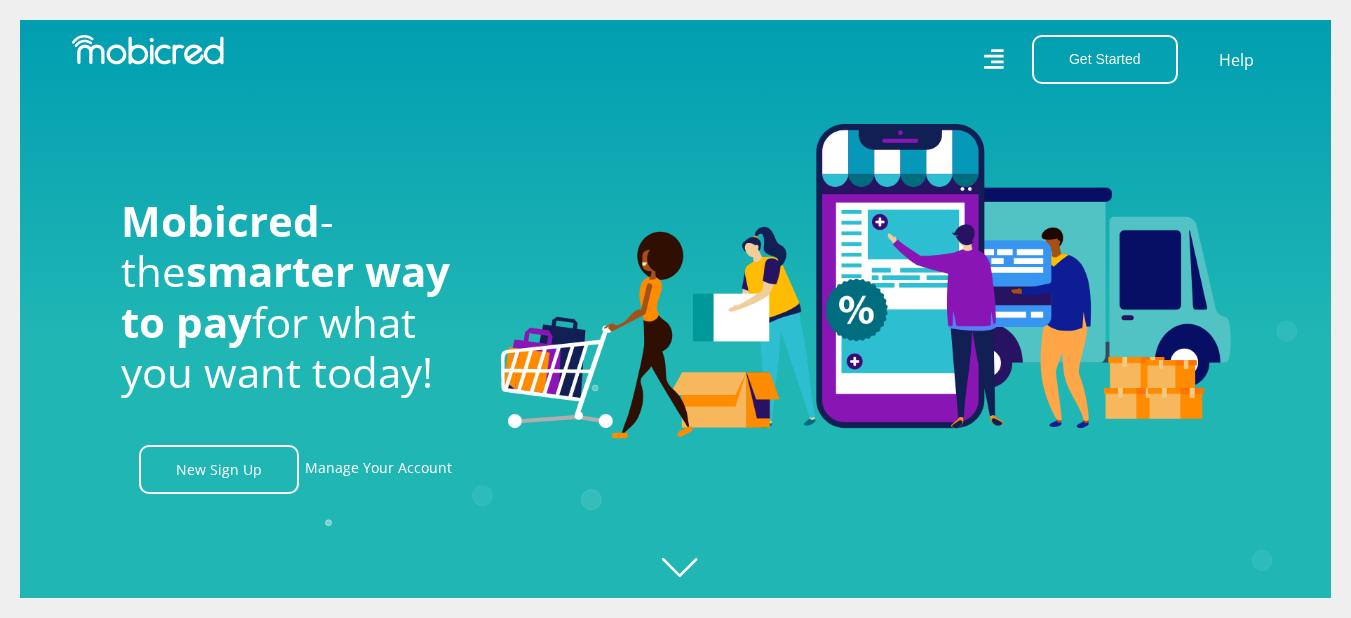 scroll, scrollTop: 0, scrollLeft: 0, axis: both 